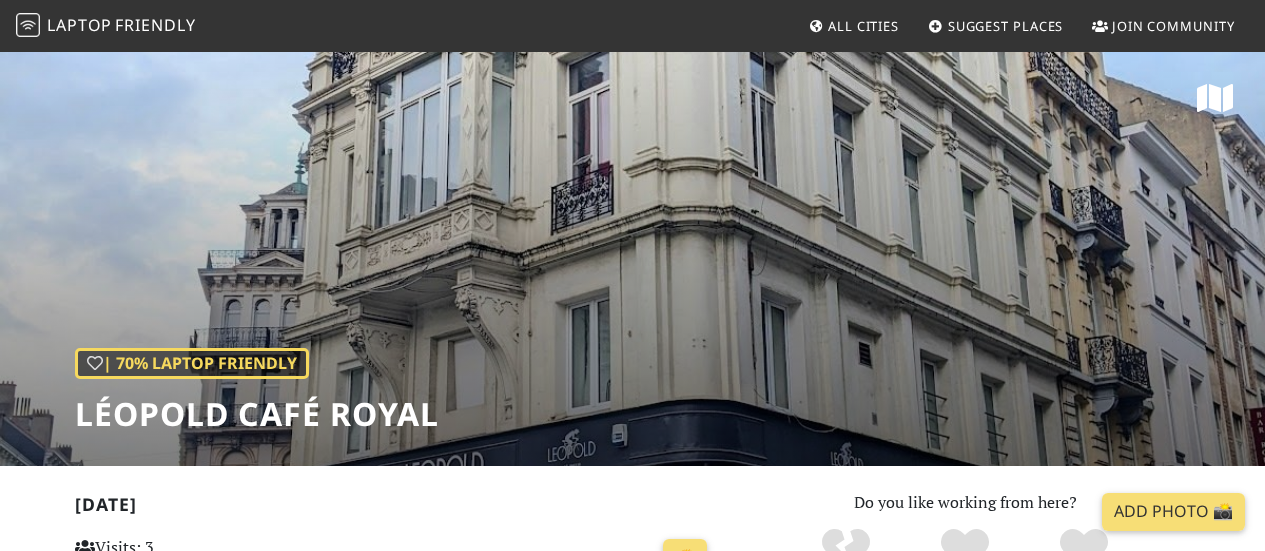 scroll, scrollTop: 500, scrollLeft: 0, axis: vertical 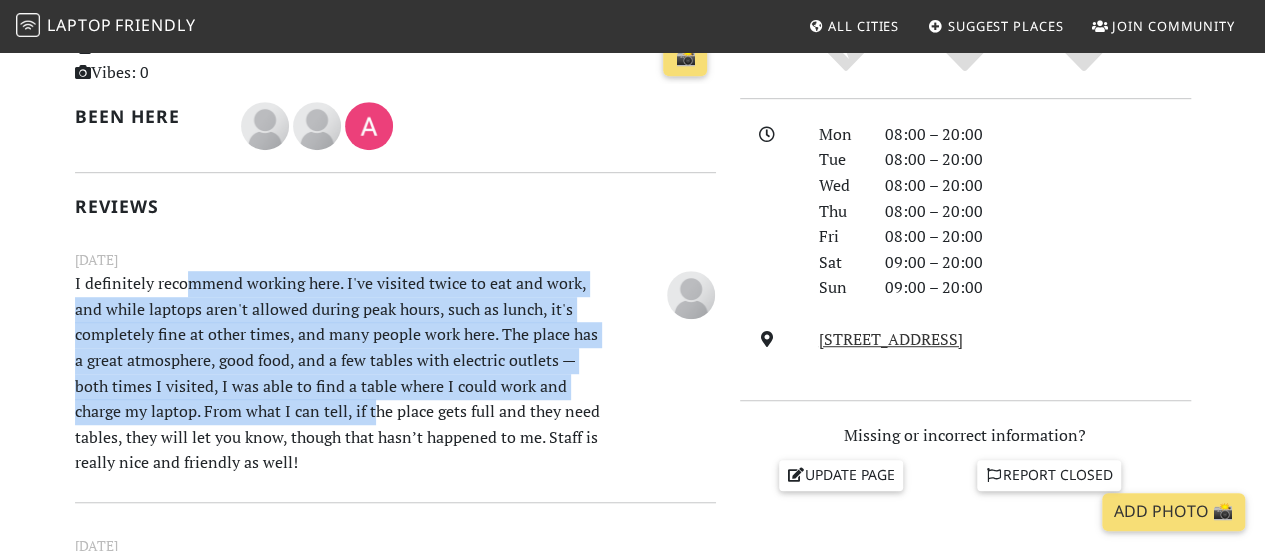 drag, startPoint x: 184, startPoint y: 283, endPoint x: 380, endPoint y: 408, distance: 232.46721 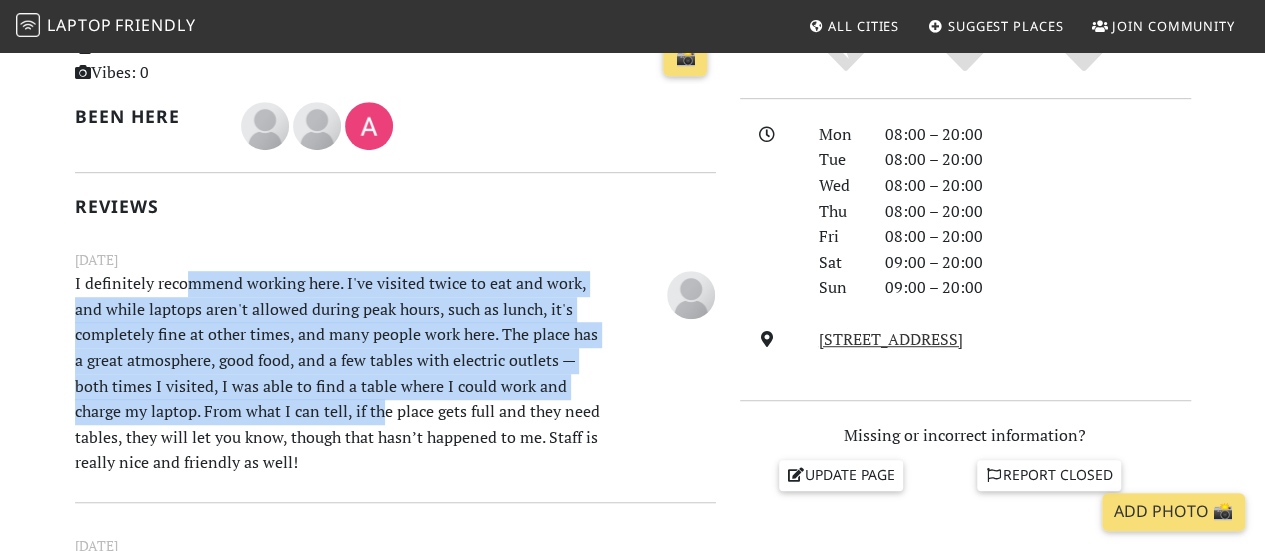 click on "I definitely recommend working here. I've visited twice to eat and work, and while laptops aren't allowed during peak hours, such as lunch, it's completely fine at other times, and many people work here. The place has a great atmosphere, good food, and a few tables with electric outlets —  both times I visited, I was able to find a table where I could work and charge my laptop. From what I can tell, if the place gets full and they need tables, they will let you know, though that hasn’t happened to me. Staff is really nice and friendly as well!" at bounding box center (340, 373) 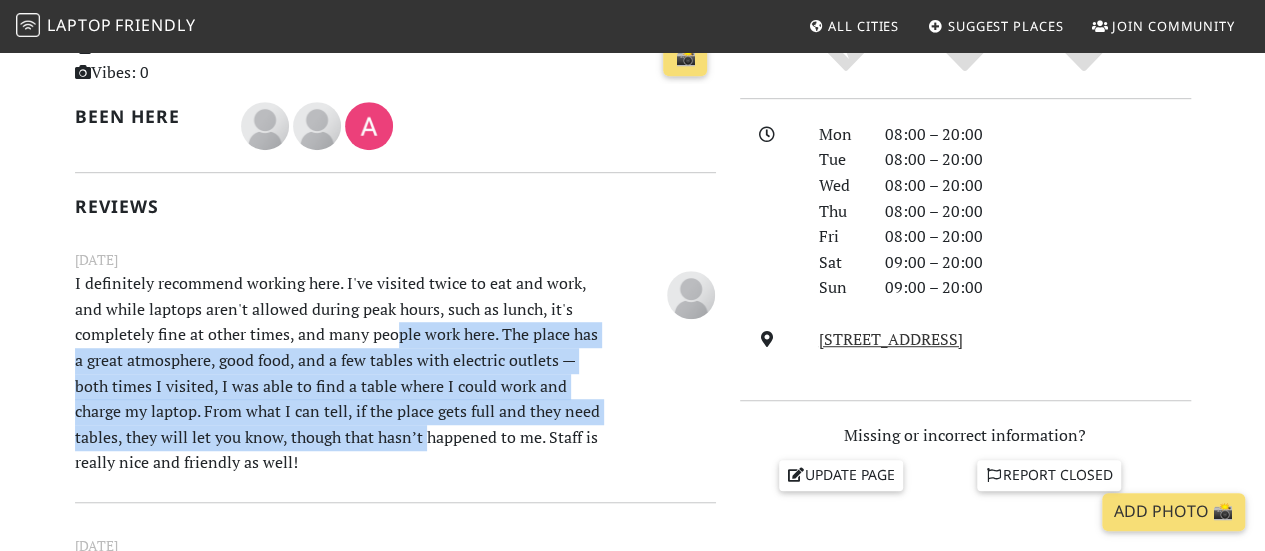 drag, startPoint x: 428, startPoint y: 445, endPoint x: 398, endPoint y: 329, distance: 119.81653 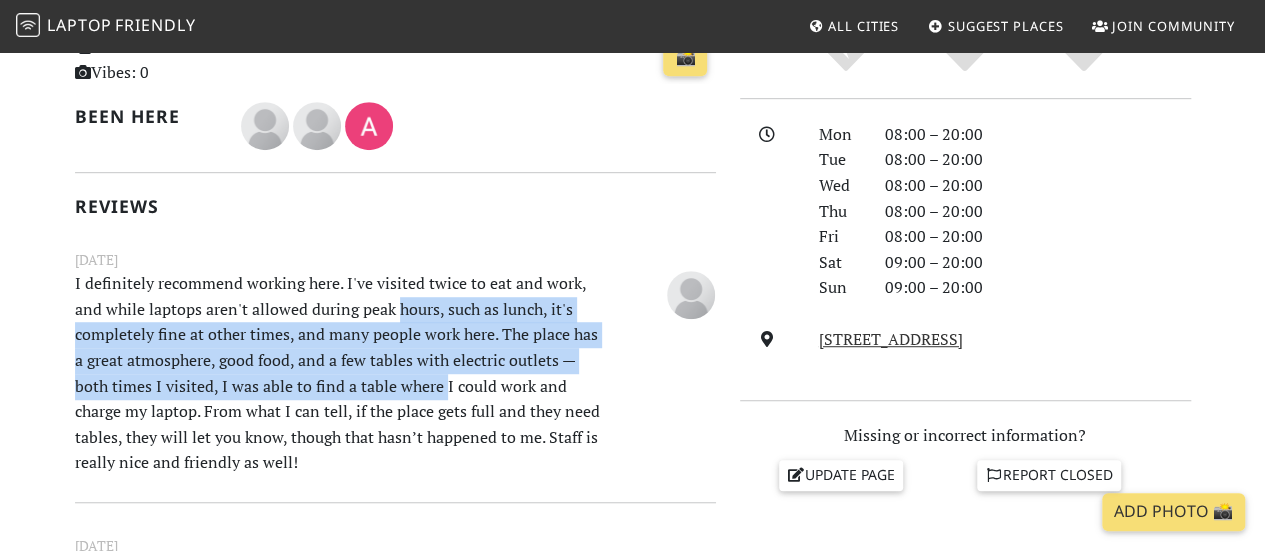 drag, startPoint x: 398, startPoint y: 303, endPoint x: 442, endPoint y: 403, distance: 109.252 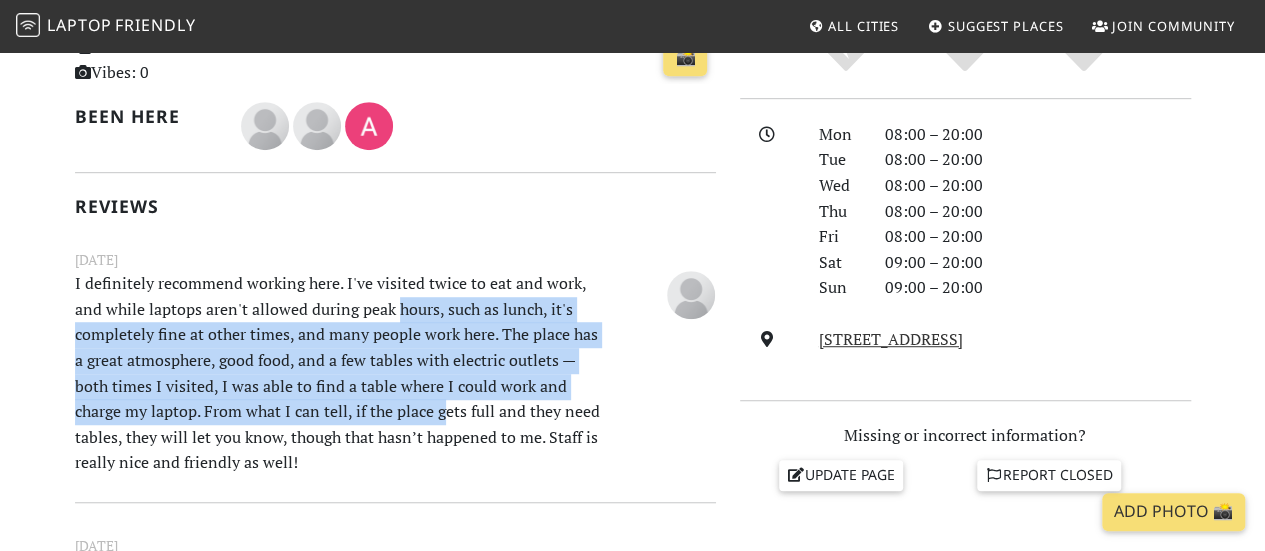 click on "I definitely recommend working here. I've visited twice to eat and work, and while laptops aren't allowed during peak hours, such as lunch, it's completely fine at other times, and many people work here. The place has a great atmosphere, good food, and a few tables with electric outlets —  both times I visited, I was able to find a table where I could work and charge my laptop. From what I can tell, if the place gets full and they need tables, they will let you know, though that hasn’t happened to me. Staff is really nice and friendly as well!" at bounding box center (340, 373) 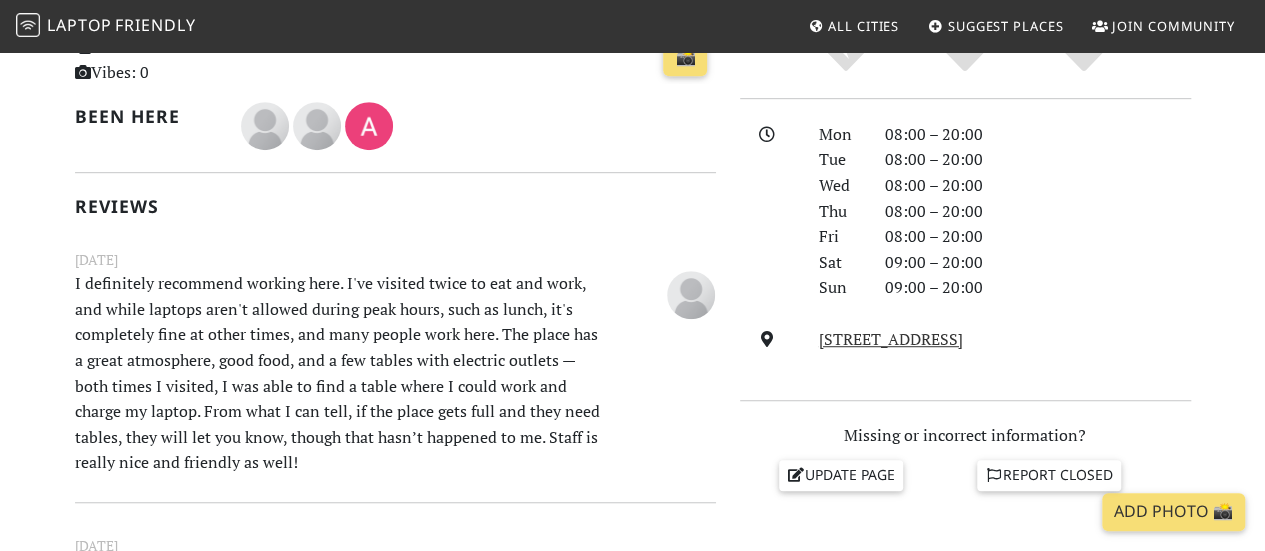 click on "I definitely recommend working here. I've visited twice to eat and work, and while laptops aren't allowed during peak hours, such as lunch, it's completely fine at other times, and many people work here. The place has a great atmosphere, good food, and a few tables with electric outlets —  both times I visited, I was able to find a table where I could work and charge my laptop. From what I can tell, if the place gets full and they need tables, they will let you know, though that hasn’t happened to me. Staff is really nice and friendly as well!" at bounding box center [340, 373] 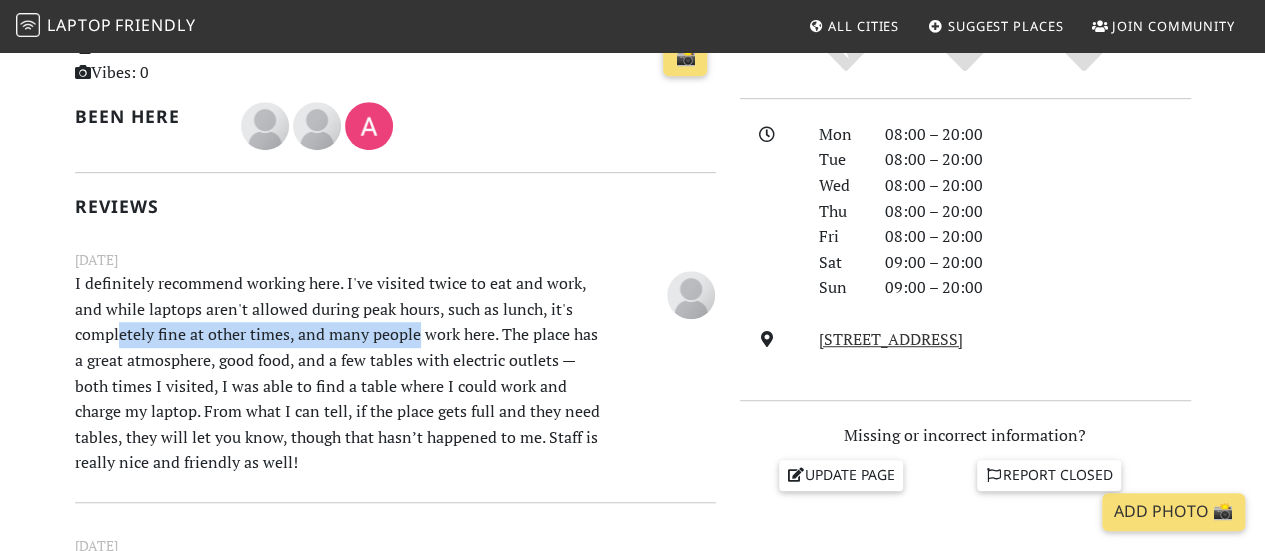 drag, startPoint x: 118, startPoint y: 331, endPoint x: 456, endPoint y: 339, distance: 338.09467 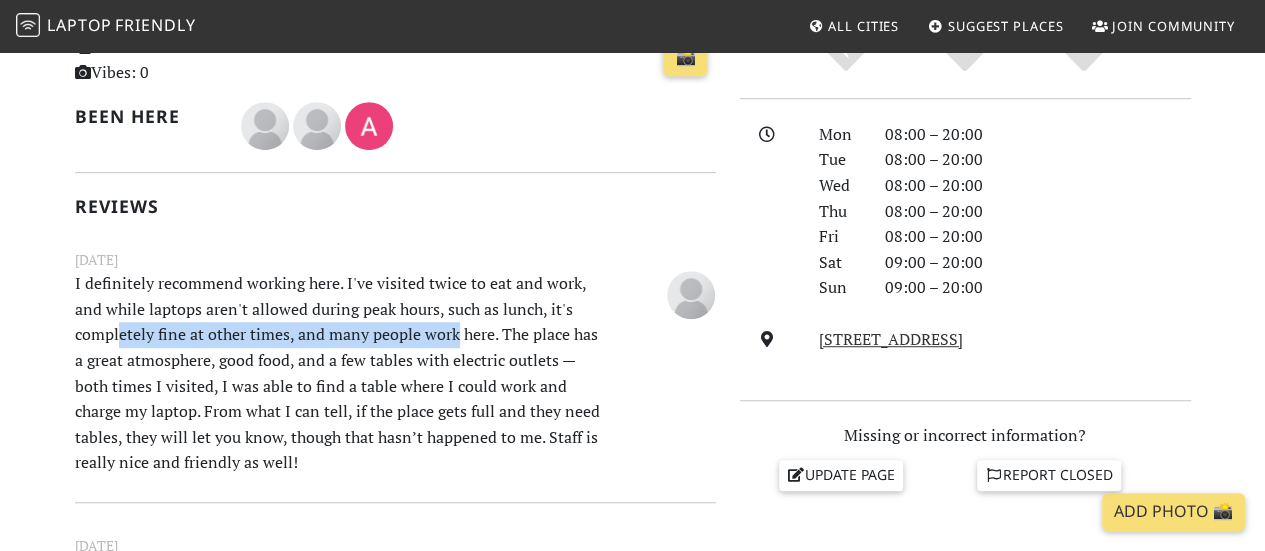 click on "I definitely recommend working here. I've visited twice to eat and work, and while laptops aren't allowed during peak hours, such as lunch, it's completely fine at other times, and many people work here. The place has a great atmosphere, good food, and a few tables with electric outlets —  both times I visited, I was able to find a table where I could work and charge my laptop. From what I can tell, if the place gets full and they need tables, they will let you know, though that hasn’t happened to me. Staff is really nice and friendly as well!" at bounding box center [340, 373] 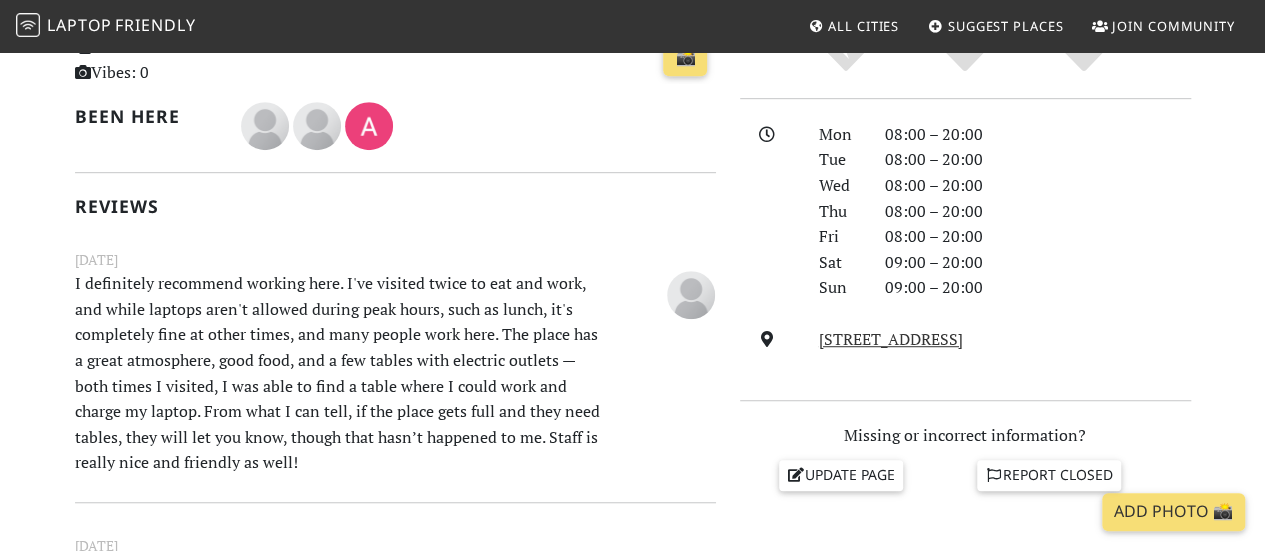 drag, startPoint x: 421, startPoint y: 399, endPoint x: 389, endPoint y: 385, distance: 34.928497 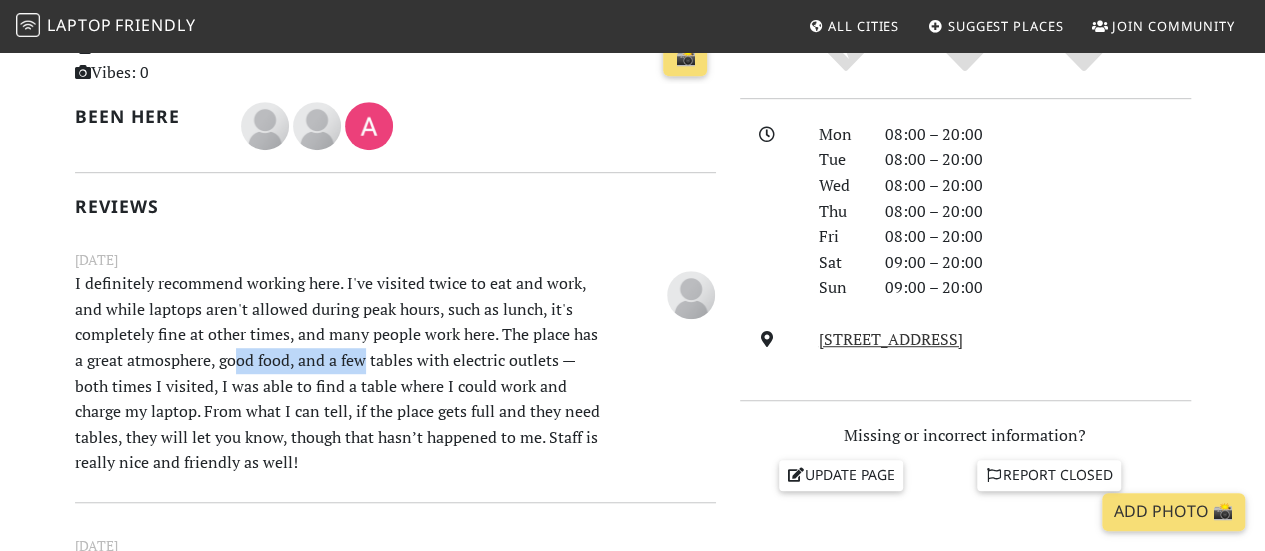 drag, startPoint x: 248, startPoint y: 363, endPoint x: 384, endPoint y: 370, distance: 136.18002 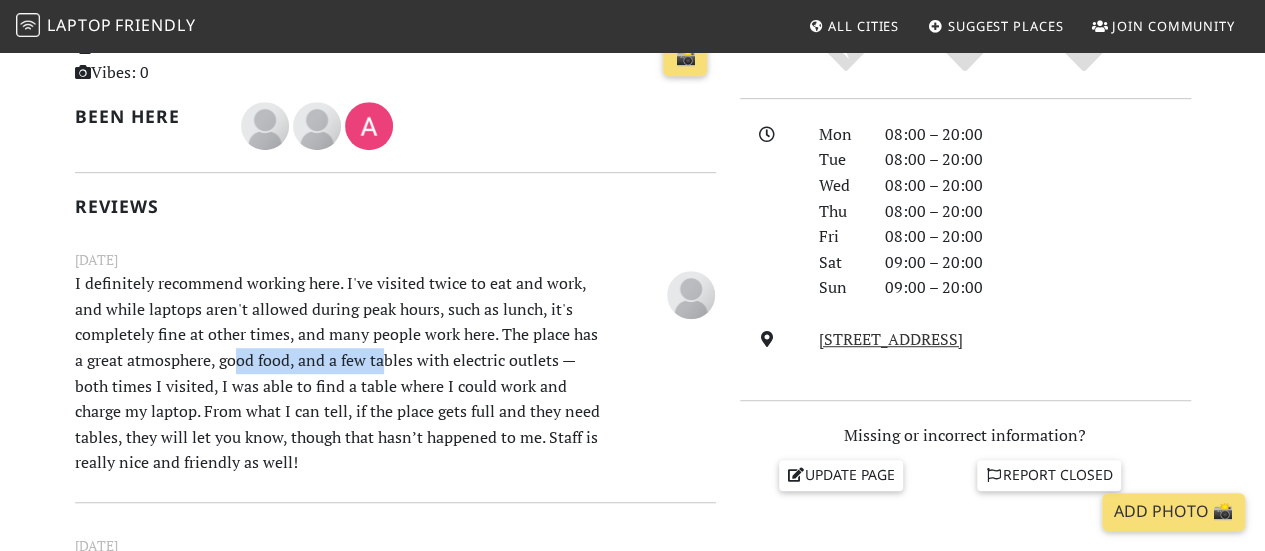 click on "I definitely recommend working here. I've visited twice to eat and work, and while laptops aren't allowed during peak hours, such as lunch, it's completely fine at other times, and many people work here. The place has a great atmosphere, good food, and a few tables with electric outlets —  both times I visited, I was able to find a table where I could work and charge my laptop. From what I can tell, if the place gets full and they need tables, they will let you know, though that hasn’t happened to me. Staff is really nice and friendly as well!" at bounding box center (340, 373) 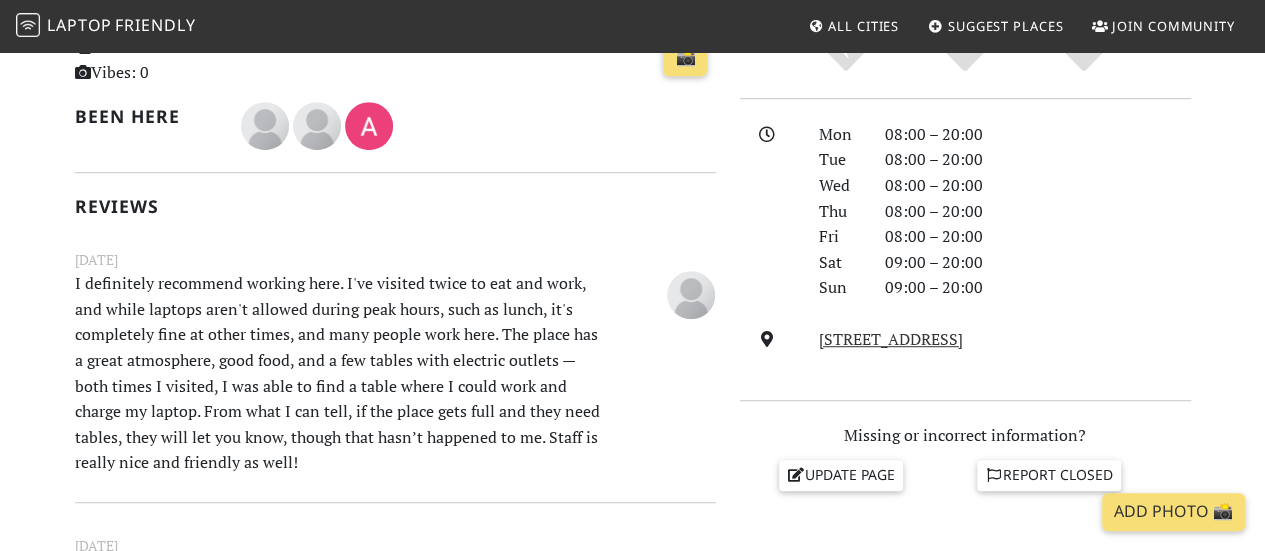 click on "I definitely recommend working here. I've visited twice to eat and work, and while laptops aren't allowed during peak hours, such as lunch, it's completely fine at other times, and many people work here. The place has a great atmosphere, good food, and a few tables with electric outlets —  both times I visited, I was able to find a table where I could work and charge my laptop. From what I can tell, if the place gets full and they need tables, they will let you know, though that hasn’t happened to me. Staff is really nice and friendly as well!" at bounding box center [340, 373] 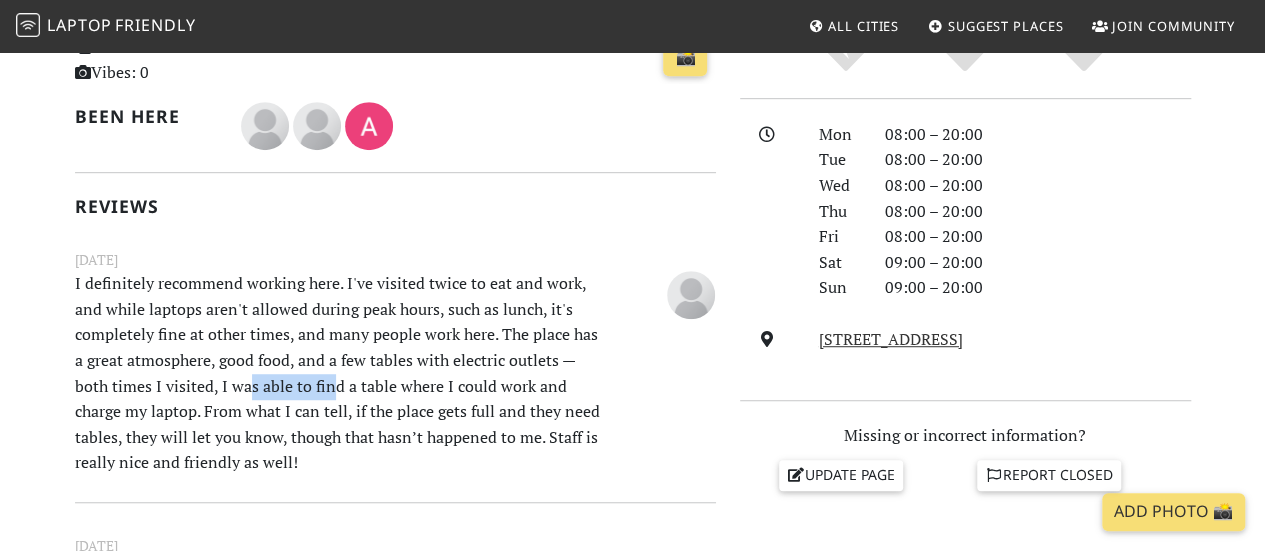 drag, startPoint x: 245, startPoint y: 376, endPoint x: 330, endPoint y: 386, distance: 85.58621 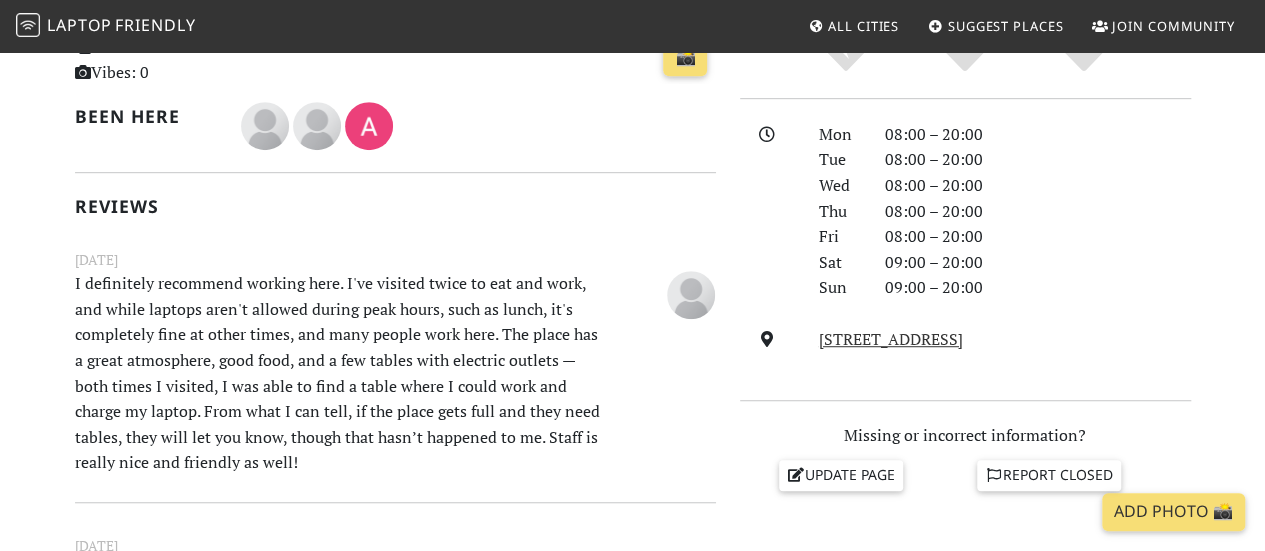 click on "I definitely recommend working here. I've visited twice to eat and work, and while laptops aren't allowed during peak hours, such as lunch, it's completely fine at other times, and many people work here. The place has a great atmosphere, good food, and a few tables with electric outlets —  both times I visited, I was able to find a table where I could work and charge my laptop. From what I can tell, if the place gets full and they need tables, they will let you know, though that hasn’t happened to me. Staff is really nice and friendly as well!" at bounding box center [340, 373] 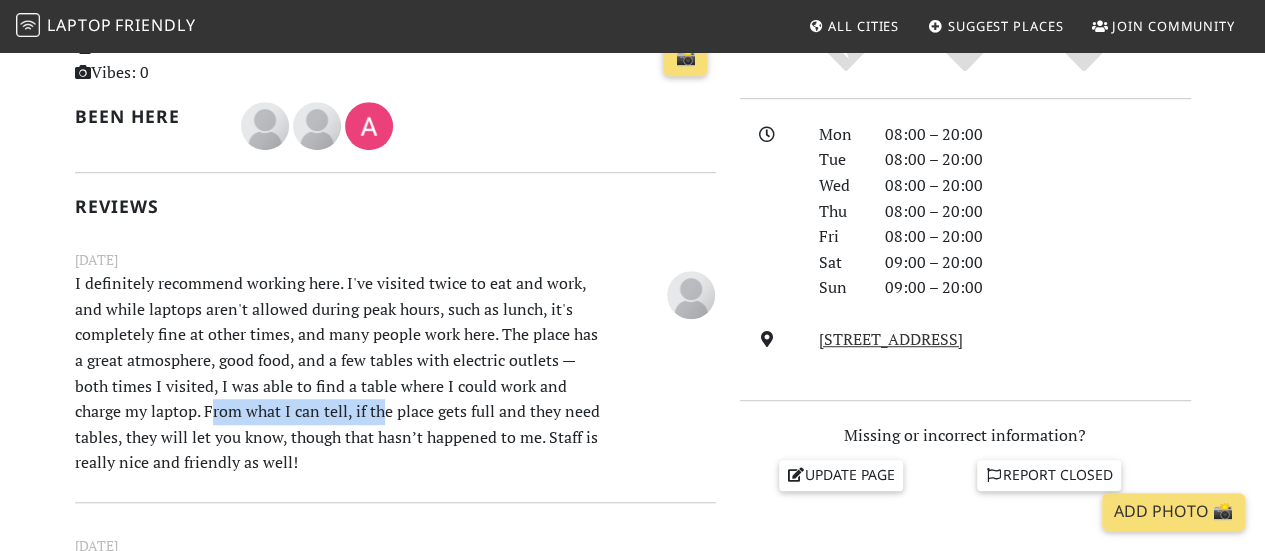 drag, startPoint x: 211, startPoint y: 406, endPoint x: 380, endPoint y: 411, distance: 169.07394 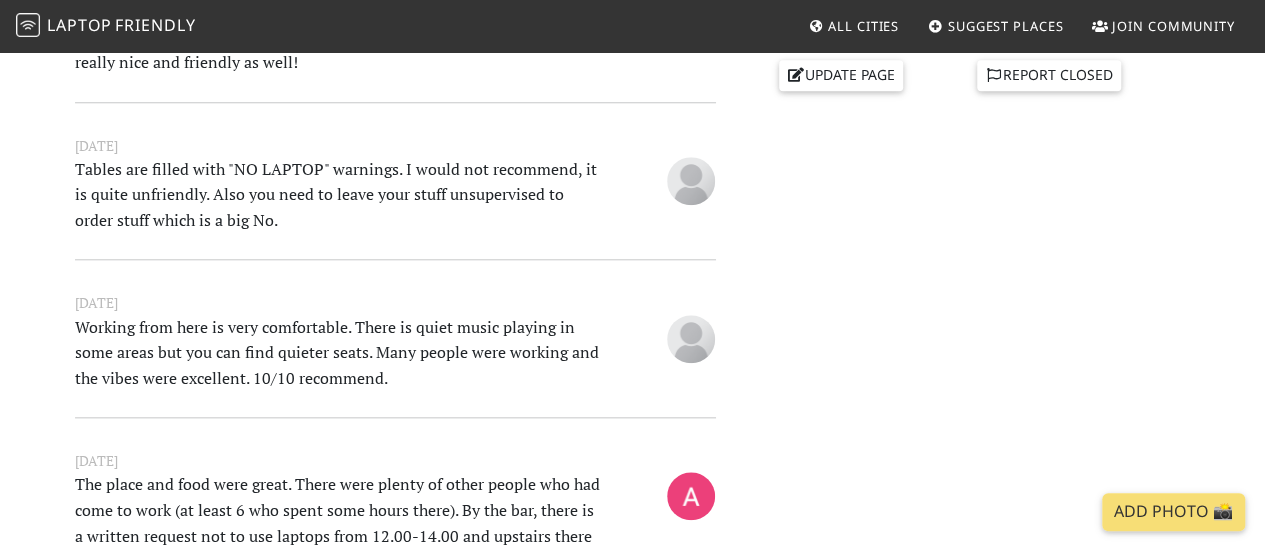 scroll, scrollTop: 1000, scrollLeft: 0, axis: vertical 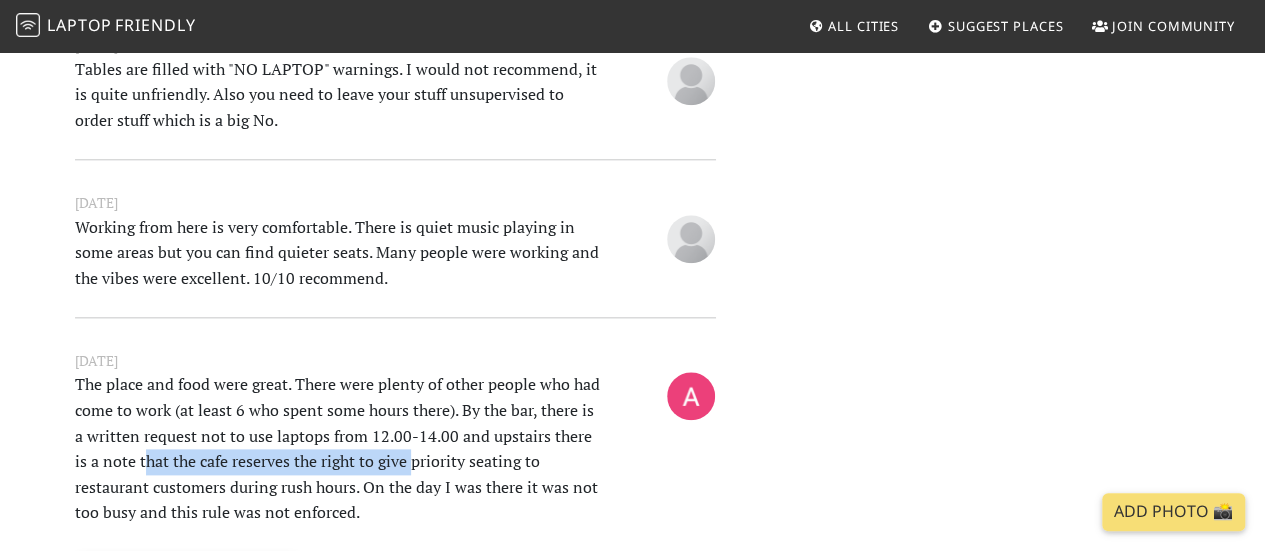 drag, startPoint x: 130, startPoint y: 463, endPoint x: 396, endPoint y: 459, distance: 266.03006 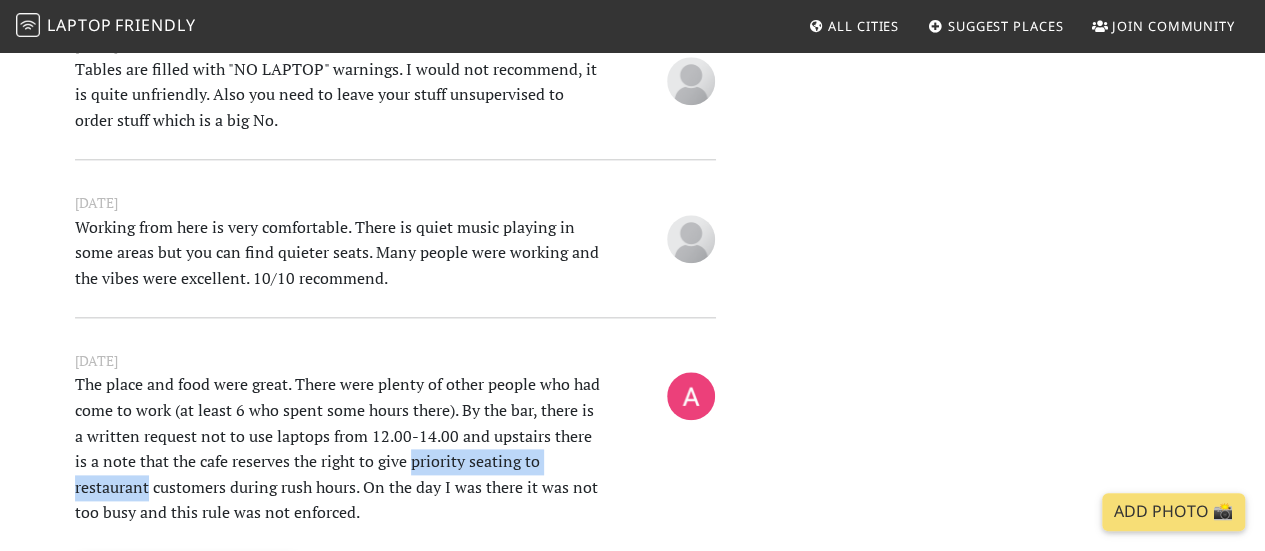 drag, startPoint x: 418, startPoint y: 460, endPoint x: 566, endPoint y: 461, distance: 148.00337 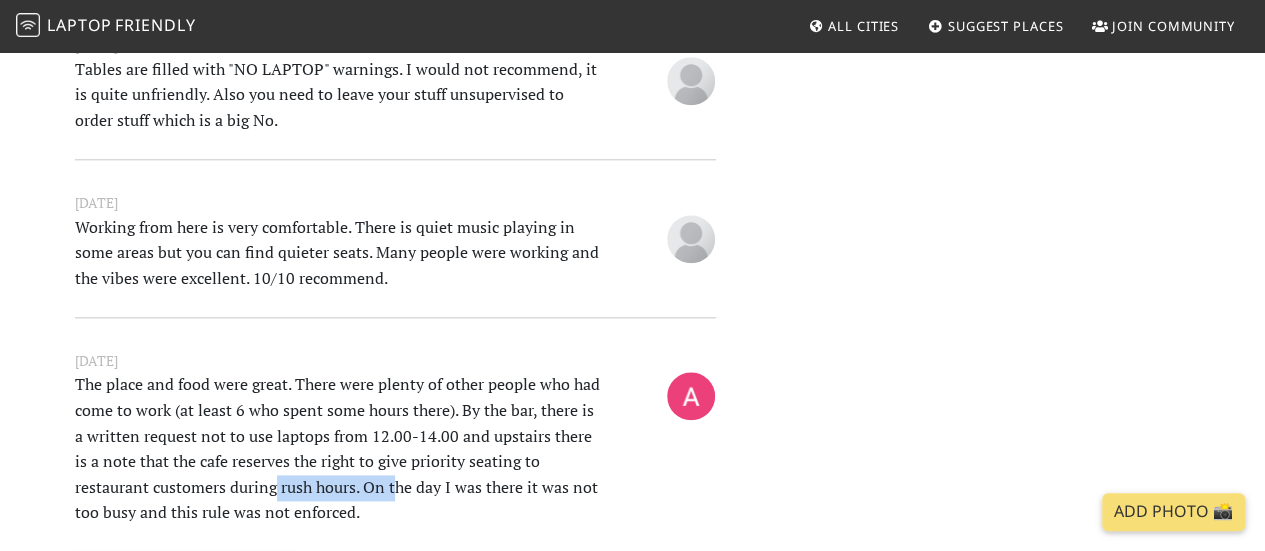 drag, startPoint x: 199, startPoint y: 481, endPoint x: 318, endPoint y: 482, distance: 119.0042 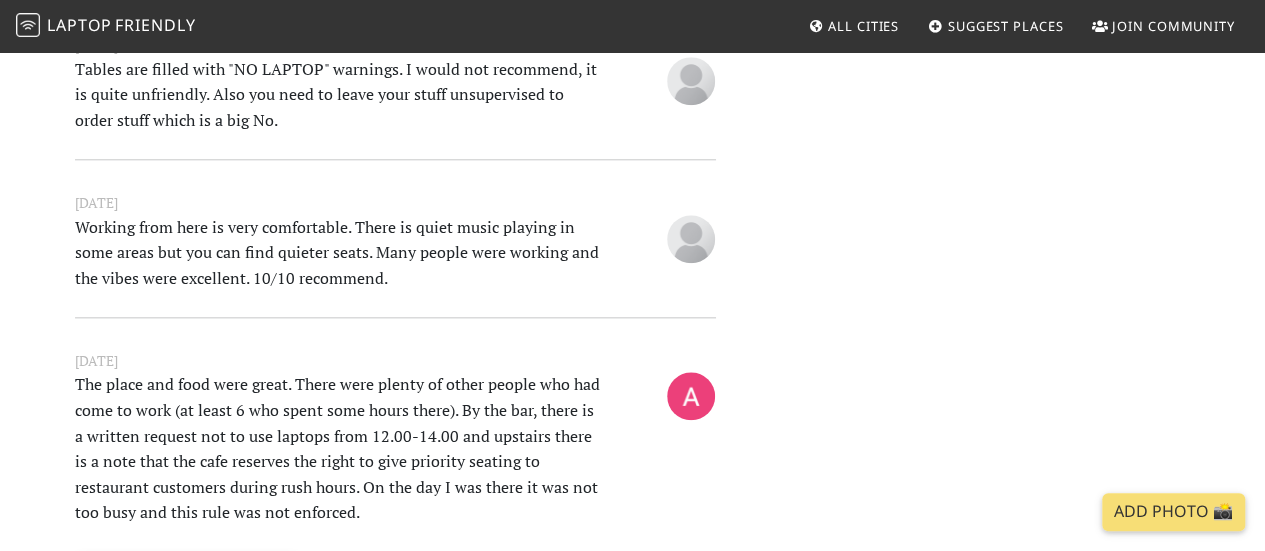 click on "The place and food were great. There were plenty of other people who had come to work (at least 6 who spent some hours there).  By the bar, there is a written request not to use laptops from 12.00-14.00 and upstairs there is a note that the cafe reserves the right to give priority seating to restaurant customers during rush hours. On the day I was there it was not too busy and this rule was not enforced." at bounding box center [340, 449] 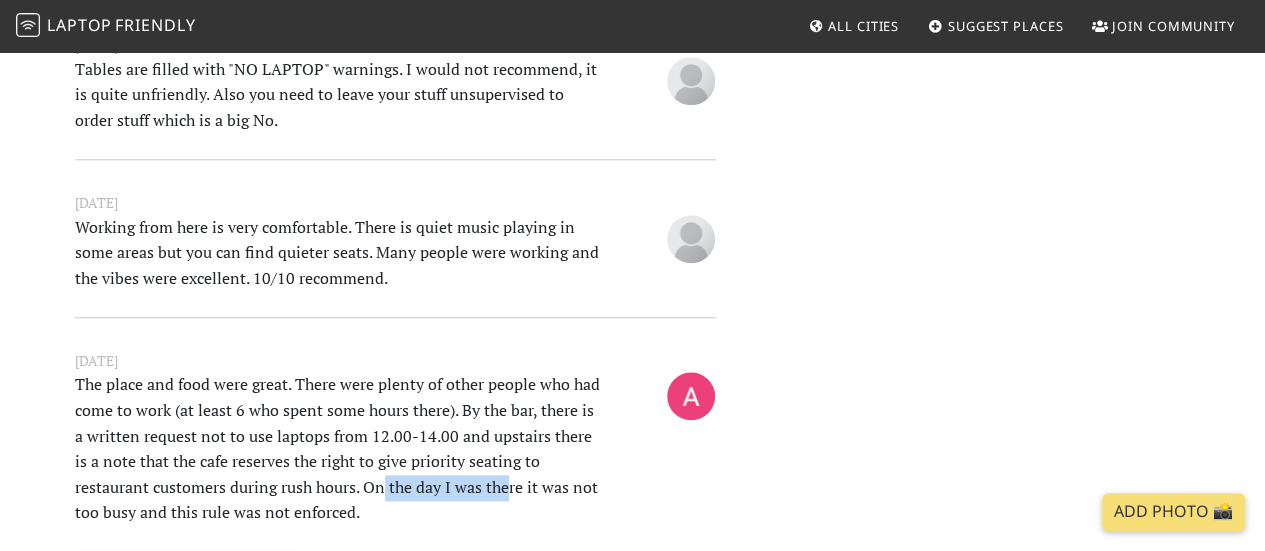 drag, startPoint x: 308, startPoint y: 486, endPoint x: 442, endPoint y: 488, distance: 134.01492 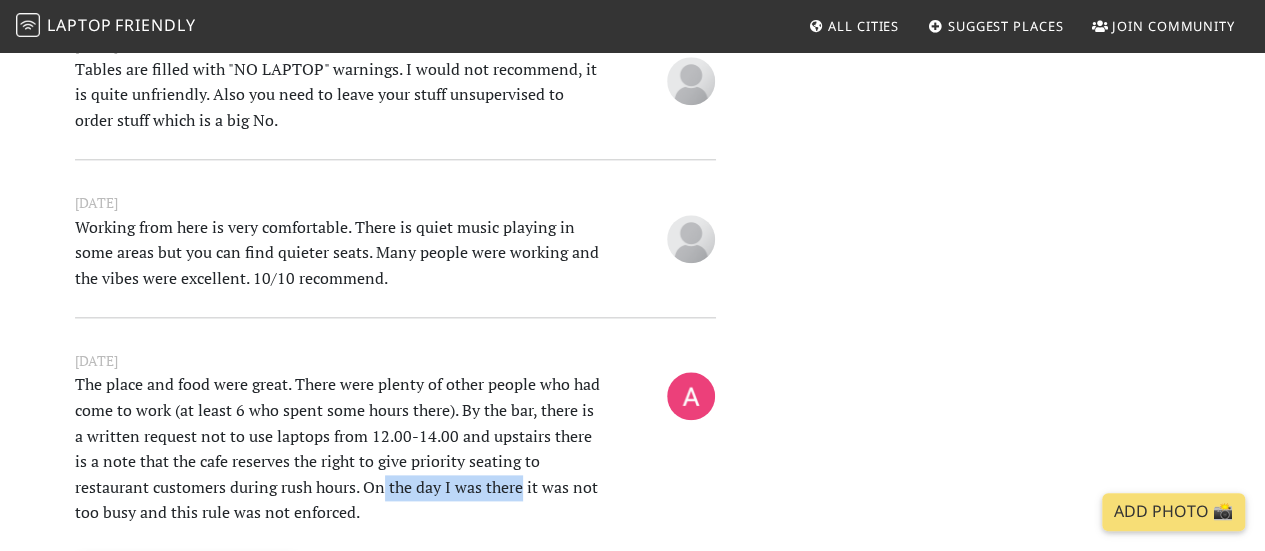 click on "The place and food were great. There were plenty of other people who had come to work (at least 6 who spent some hours there).  By the bar, there is a written request not to use laptops from 12.00-14.00 and upstairs there is a note that the cafe reserves the right to give priority seating to restaurant customers during rush hours. On the day I was there it was not too busy and this rule was not enforced." at bounding box center [340, 449] 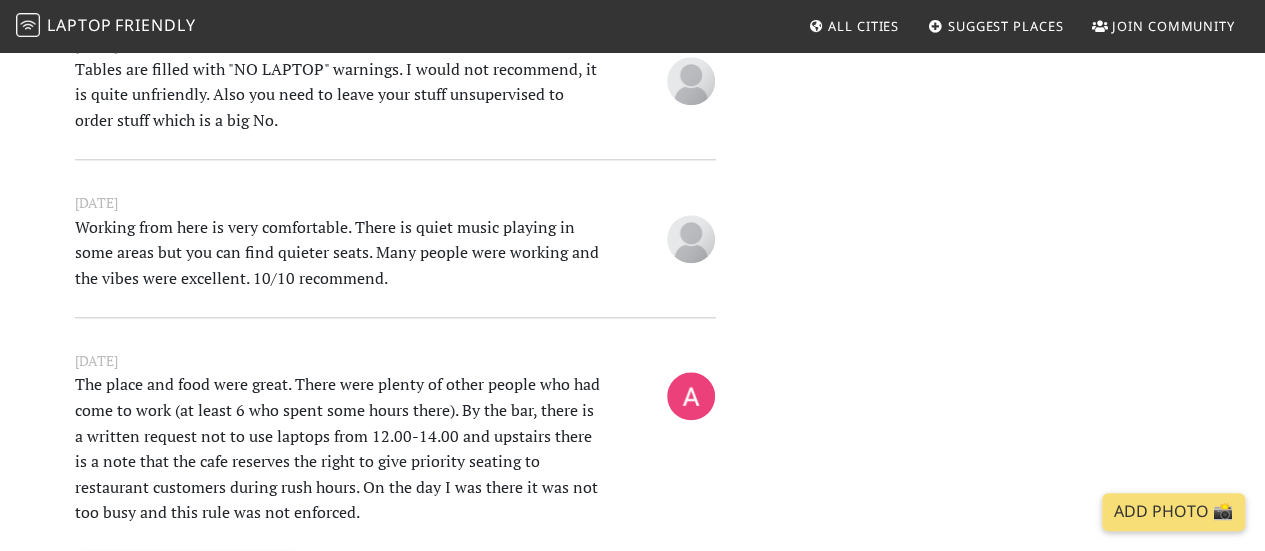 click on "The place and food were great. There were plenty of other people who had come to work (at least 6 who spent some hours there).  By the bar, there is a written request not to use laptops from 12.00-14.00 and upstairs there is a note that the cafe reserves the right to give priority seating to restaurant customers during rush hours. On the day I was there it was not too busy and this rule was not enforced." at bounding box center (340, 449) 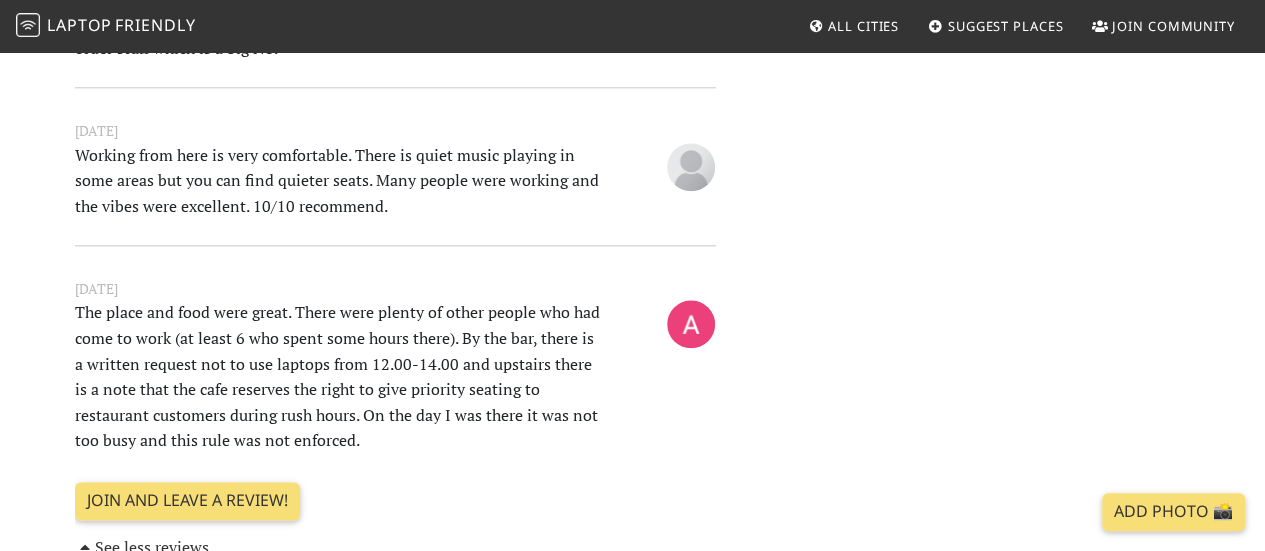 scroll, scrollTop: 1100, scrollLeft: 0, axis: vertical 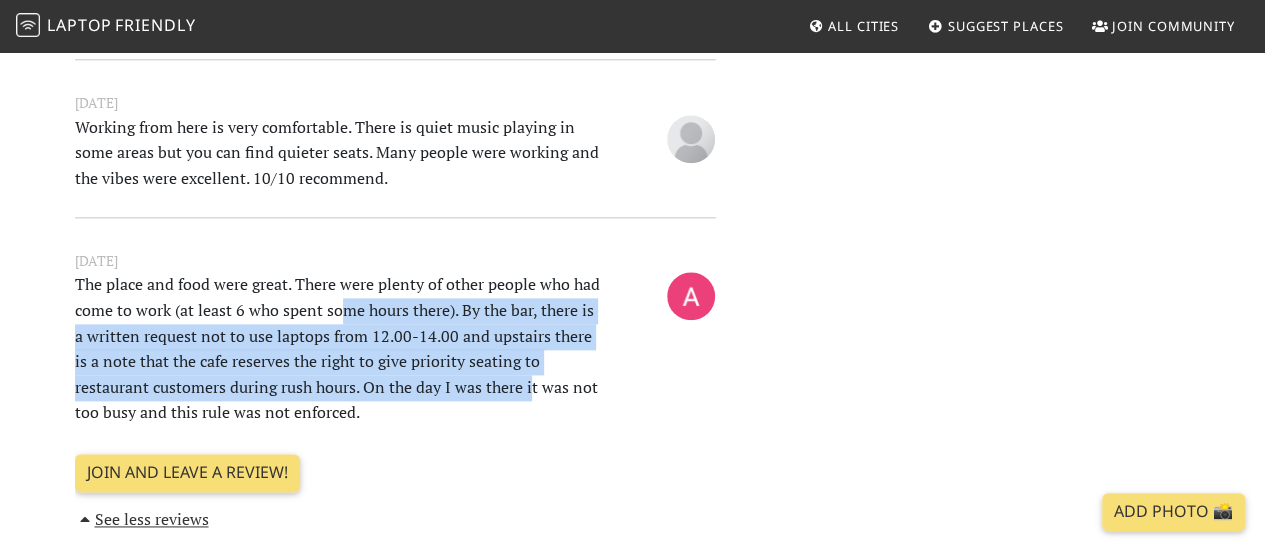 drag, startPoint x: 342, startPoint y: 313, endPoint x: 464, endPoint y: 390, distance: 144.26712 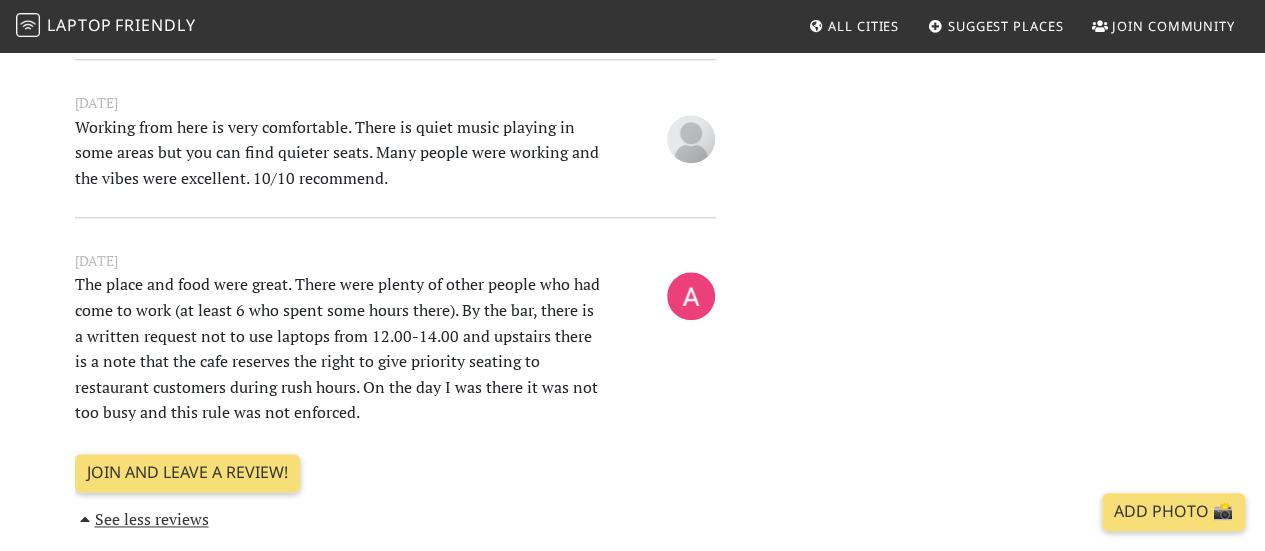 click on "The place and food were great. There were plenty of other people who had come to work (at least 6 who spent some hours there).  By the bar, there is a written request not to use laptops from 12.00-14.00 and upstairs there is a note that the cafe reserves the right to give priority seating to restaurant customers during rush hours. On the day I was there it was not too busy and this rule was not enforced." at bounding box center [340, 349] 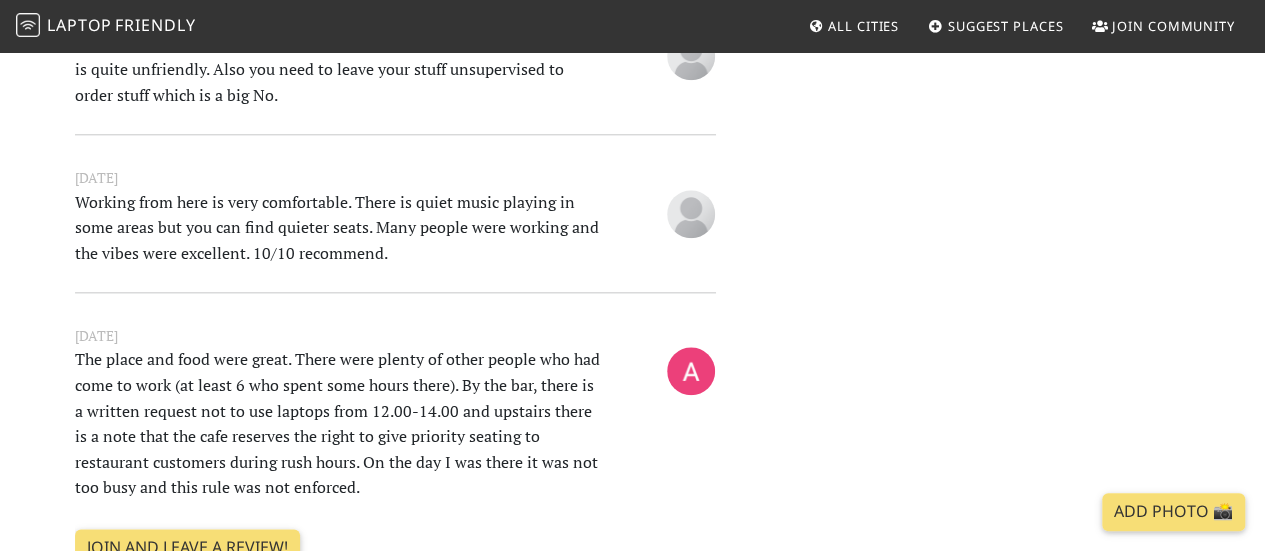 scroll, scrollTop: 1000, scrollLeft: 0, axis: vertical 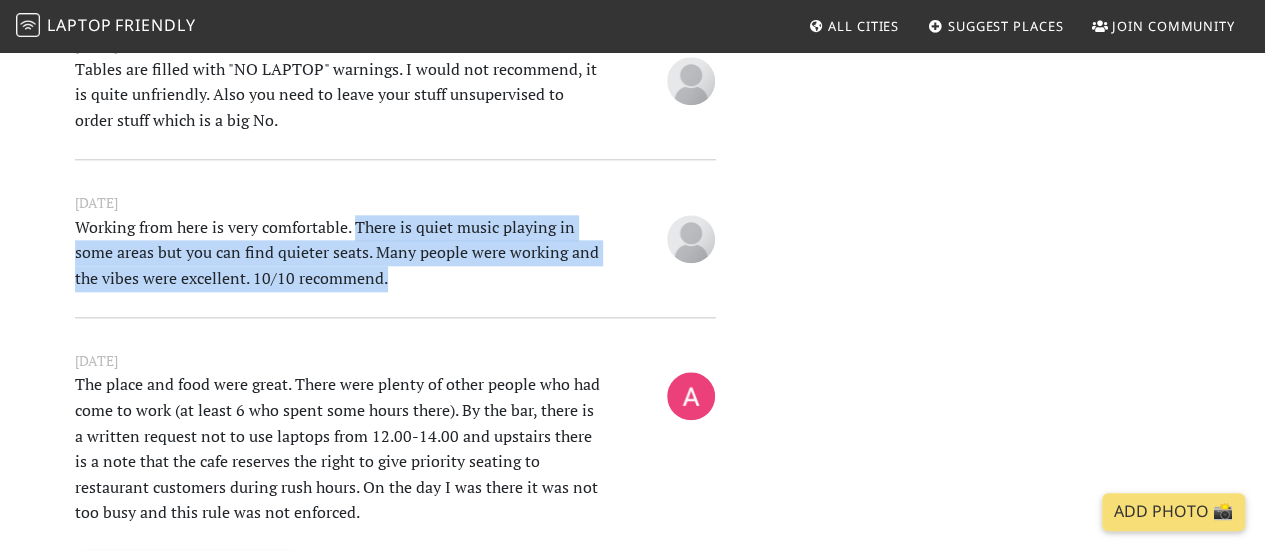 drag, startPoint x: 360, startPoint y: 237, endPoint x: 412, endPoint y: 281, distance: 68.117546 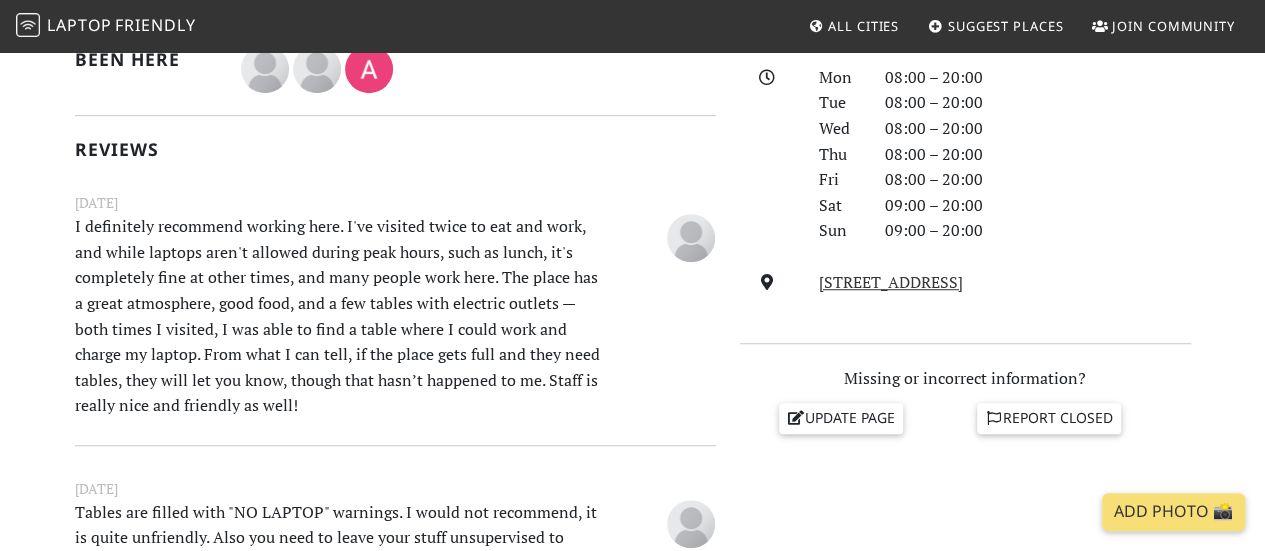 scroll, scrollTop: 600, scrollLeft: 0, axis: vertical 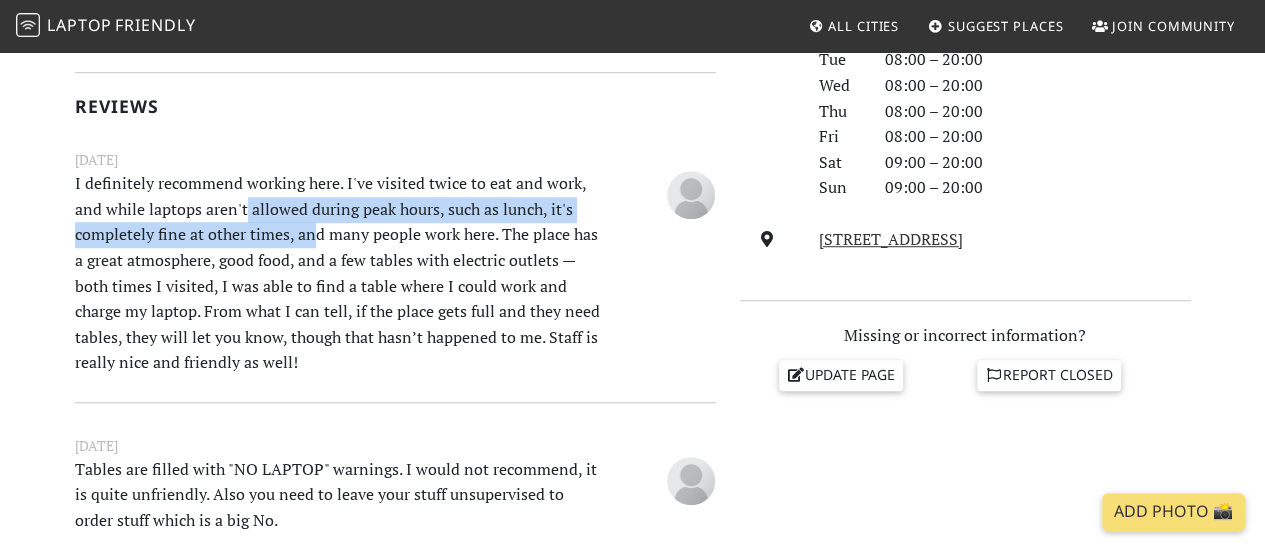 drag, startPoint x: 272, startPoint y: 213, endPoint x: 308, endPoint y: 236, distance: 42.72002 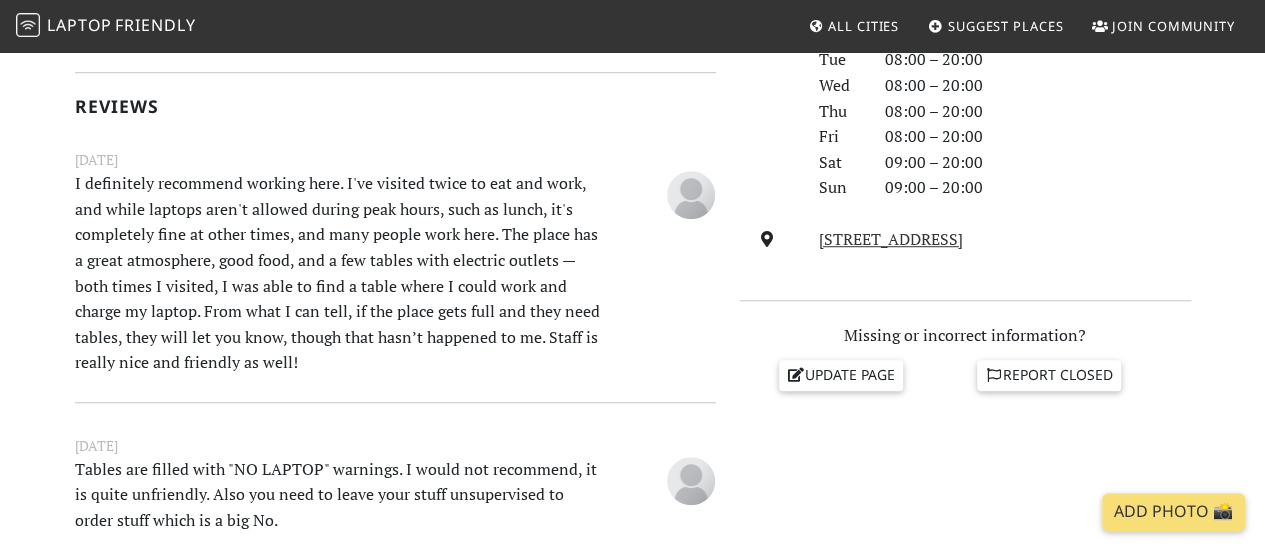click on "I definitely recommend working here. I've visited twice to eat and work, and while laptops aren't allowed during peak hours, such as lunch, it's completely fine at other times, and many people work here. The place has a great atmosphere, good food, and a few tables with electric outlets —  both times I visited, I was able to find a table where I could work and charge my laptop. From what I can tell, if the place gets full and they need tables, they will let you know, though that hasn’t happened to me. Staff is really nice and friendly as well!" at bounding box center [340, 273] 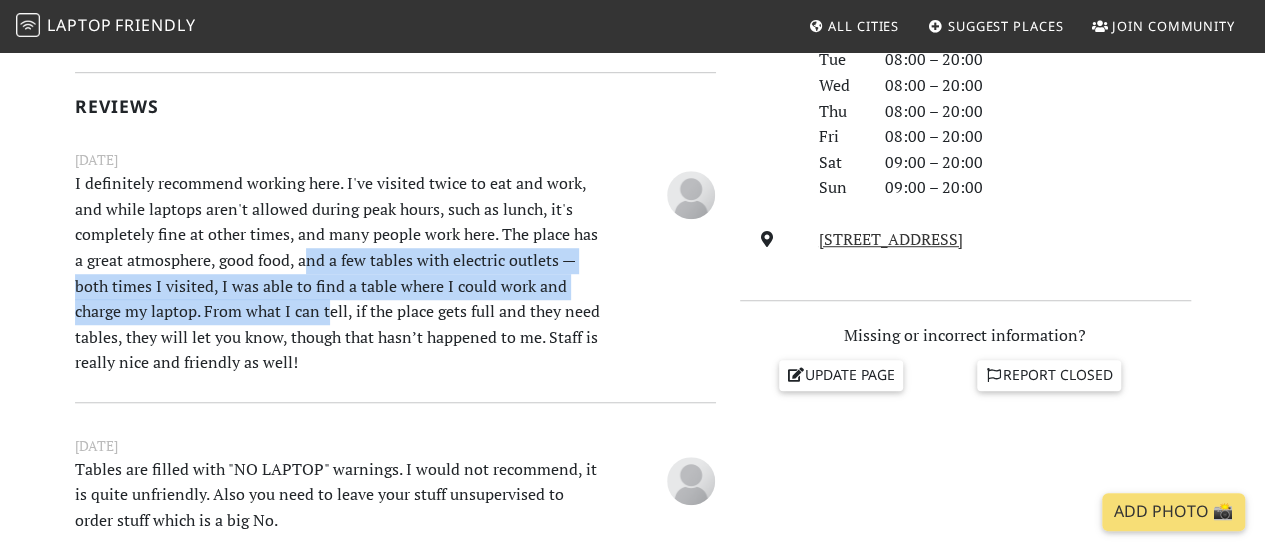 drag, startPoint x: 314, startPoint y: 262, endPoint x: 328, endPoint y: 310, distance: 50 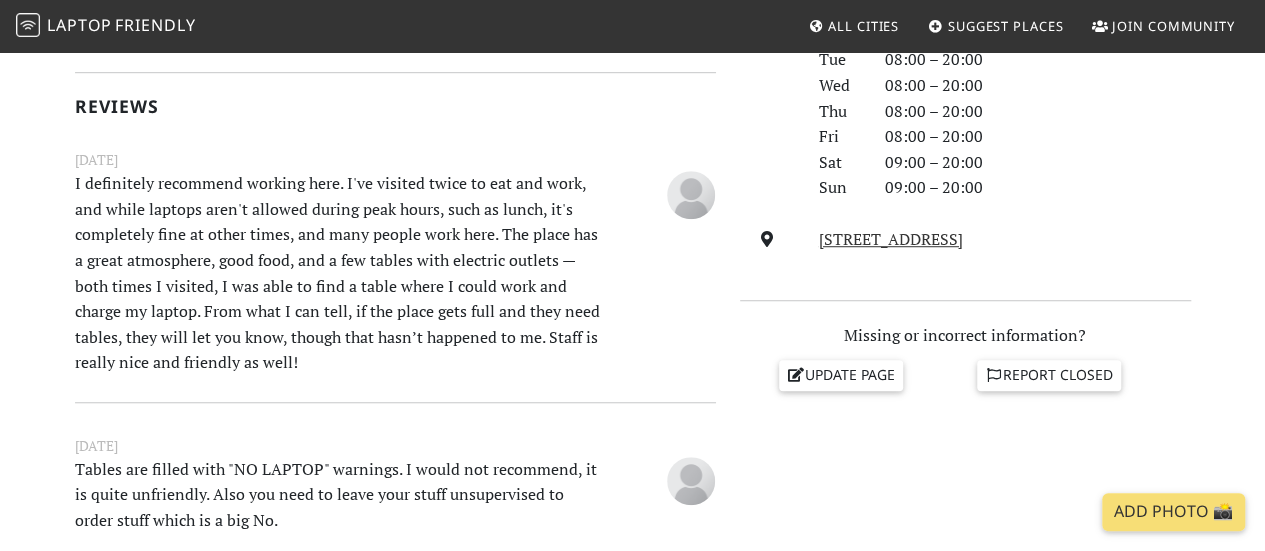 click on "I definitely recommend working here. I've visited twice to eat and work, and while laptops aren't allowed during peak hours, such as lunch, it's completely fine at other times, and many people work here. The place has a great atmosphere, good food, and a few tables with electric outlets —  both times I visited, I was able to find a table where I could work and charge my laptop. From what I can tell, if the place gets full and they need tables, they will let you know, though that hasn’t happened to me. Staff is really nice and friendly as well!" at bounding box center [340, 273] 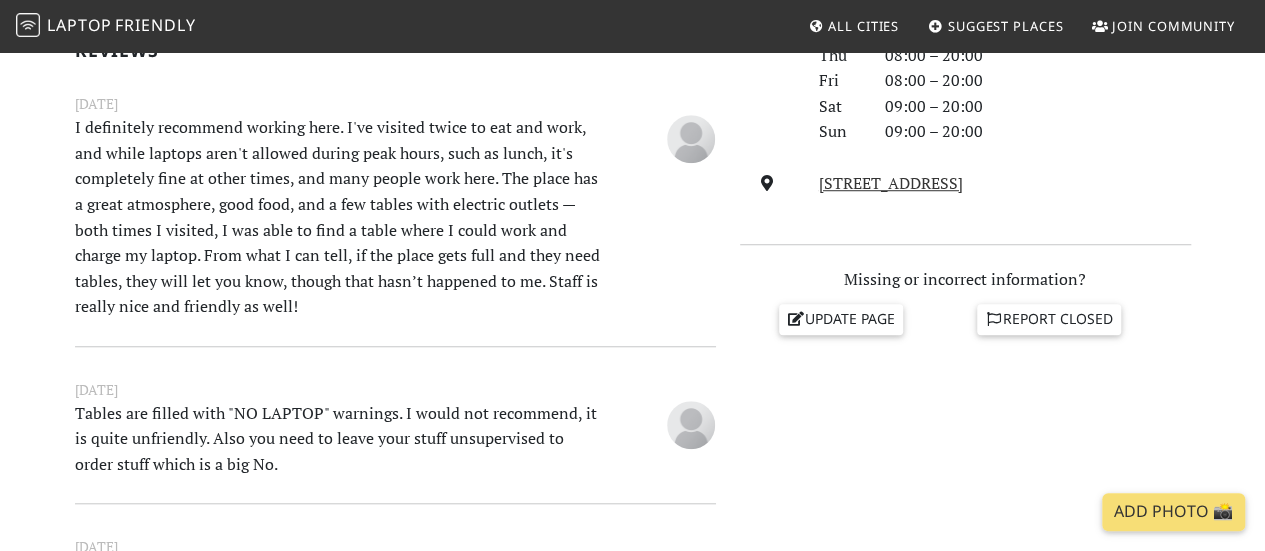 scroll, scrollTop: 700, scrollLeft: 0, axis: vertical 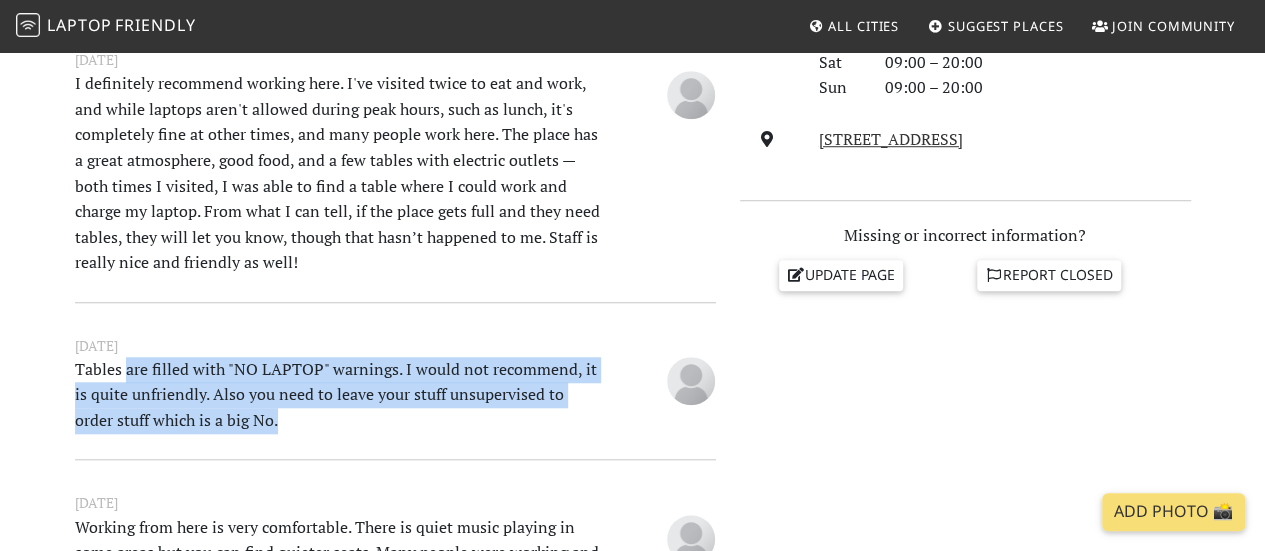 drag, startPoint x: 124, startPoint y: 363, endPoint x: 294, endPoint y: 412, distance: 176.92088 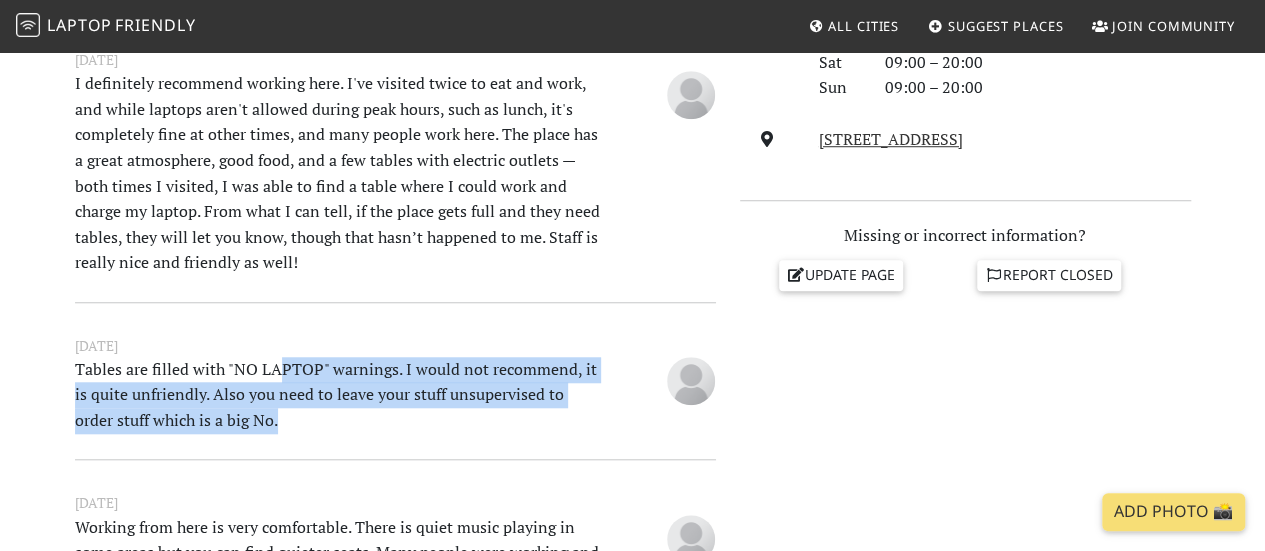 drag, startPoint x: 282, startPoint y: 372, endPoint x: 304, endPoint y: 422, distance: 54.626 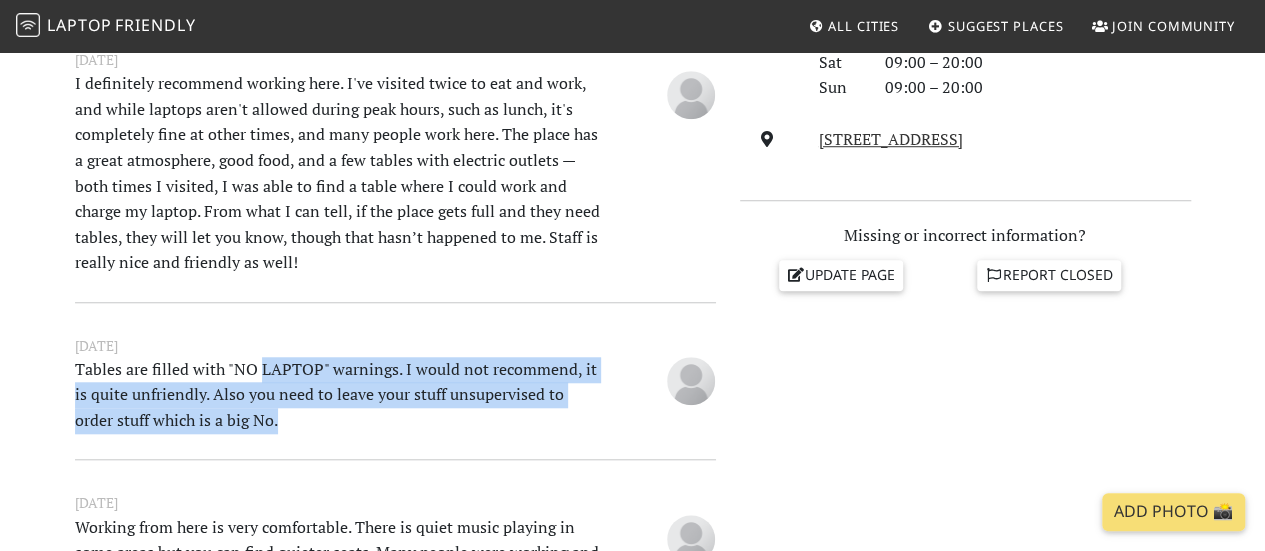 drag, startPoint x: 259, startPoint y: 359, endPoint x: 276, endPoint y: 420, distance: 63.324562 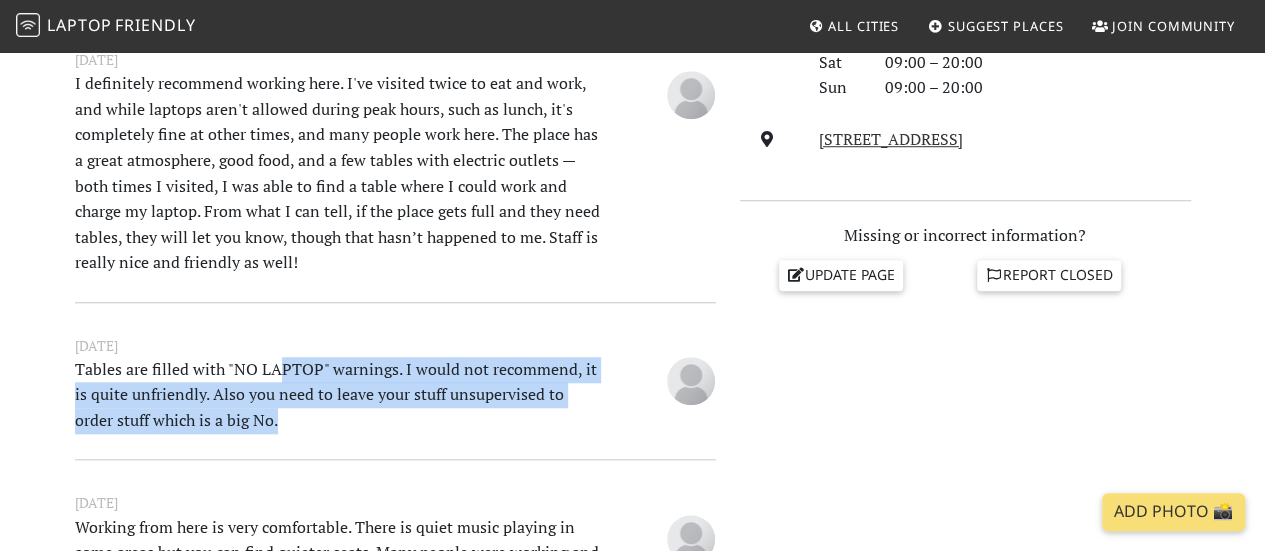 drag, startPoint x: 276, startPoint y: 369, endPoint x: 288, endPoint y: 416, distance: 48.507732 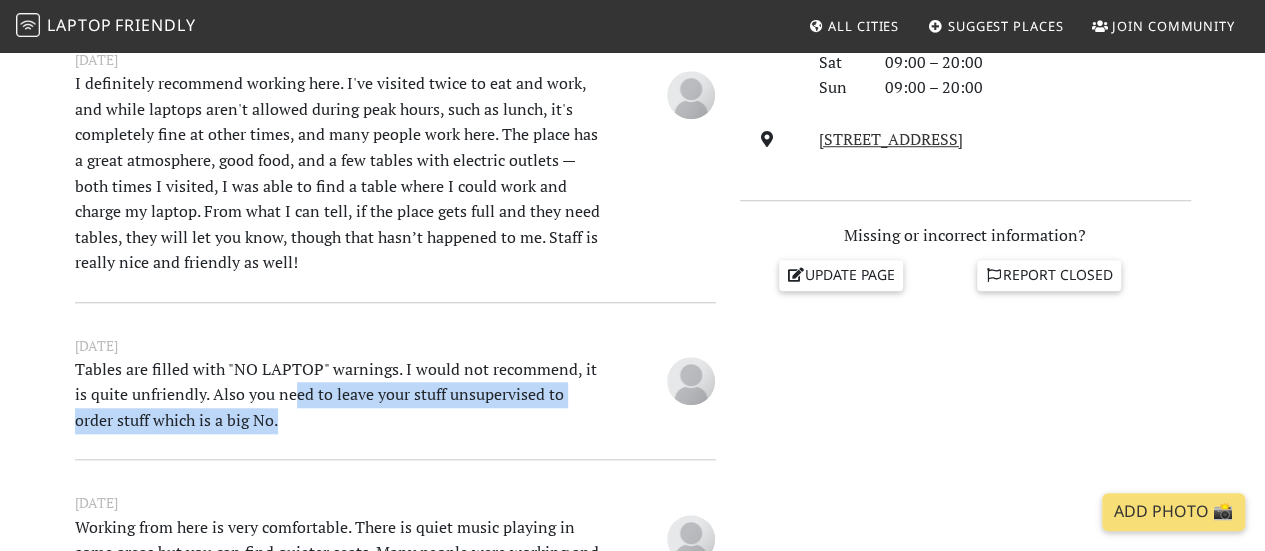 drag, startPoint x: 278, startPoint y: 400, endPoint x: 282, endPoint y: 416, distance: 16.492422 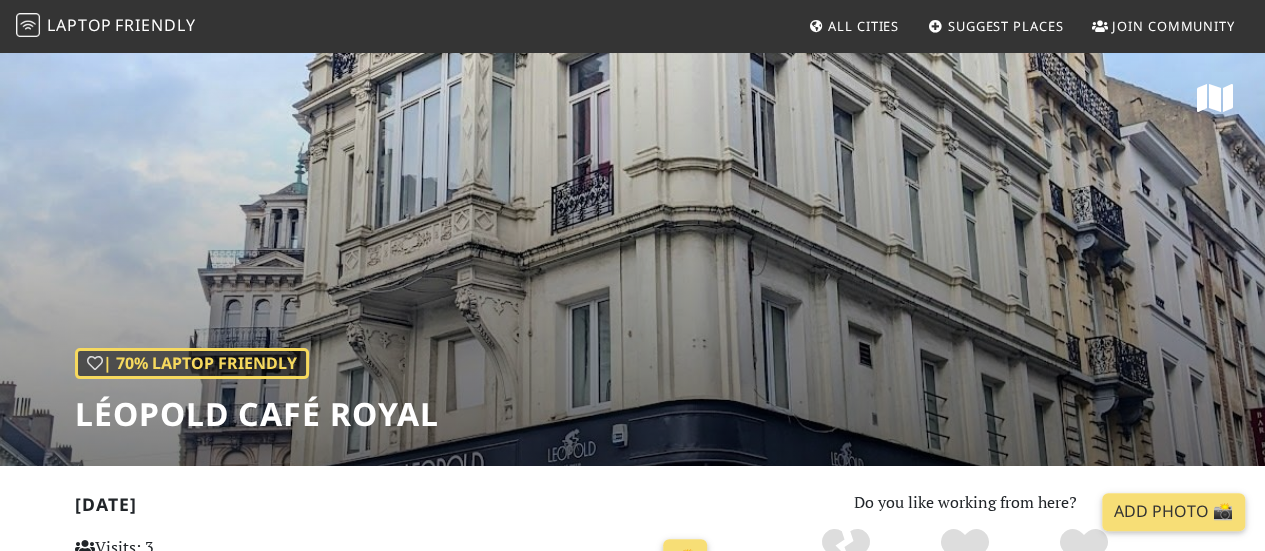 scroll, scrollTop: 0, scrollLeft: 0, axis: both 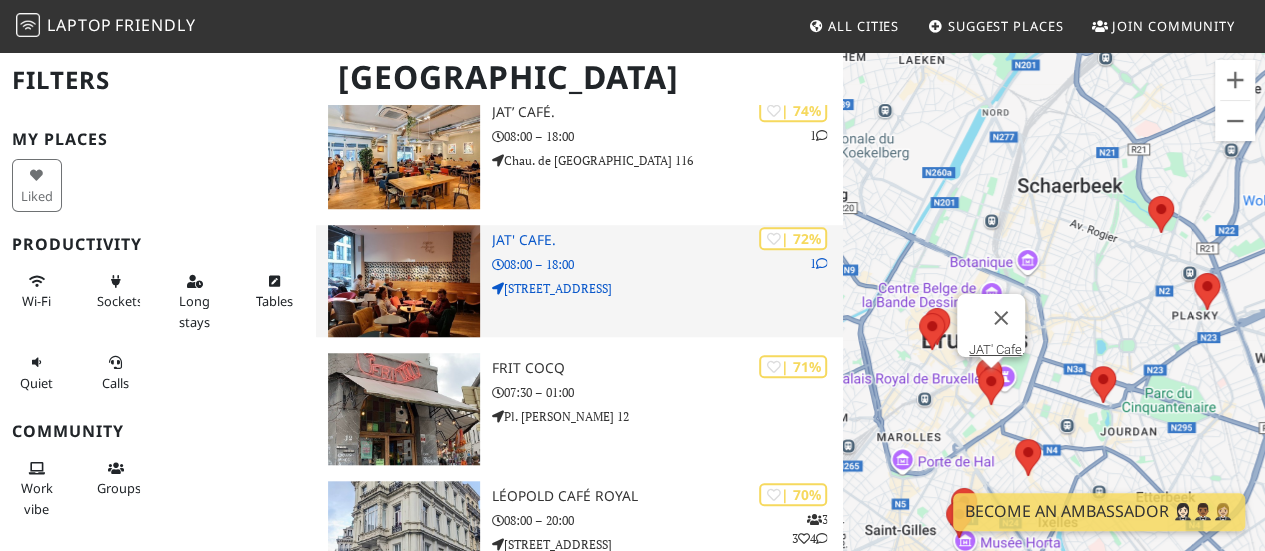 click on "08:00 – 18:00" at bounding box center (667, 264) 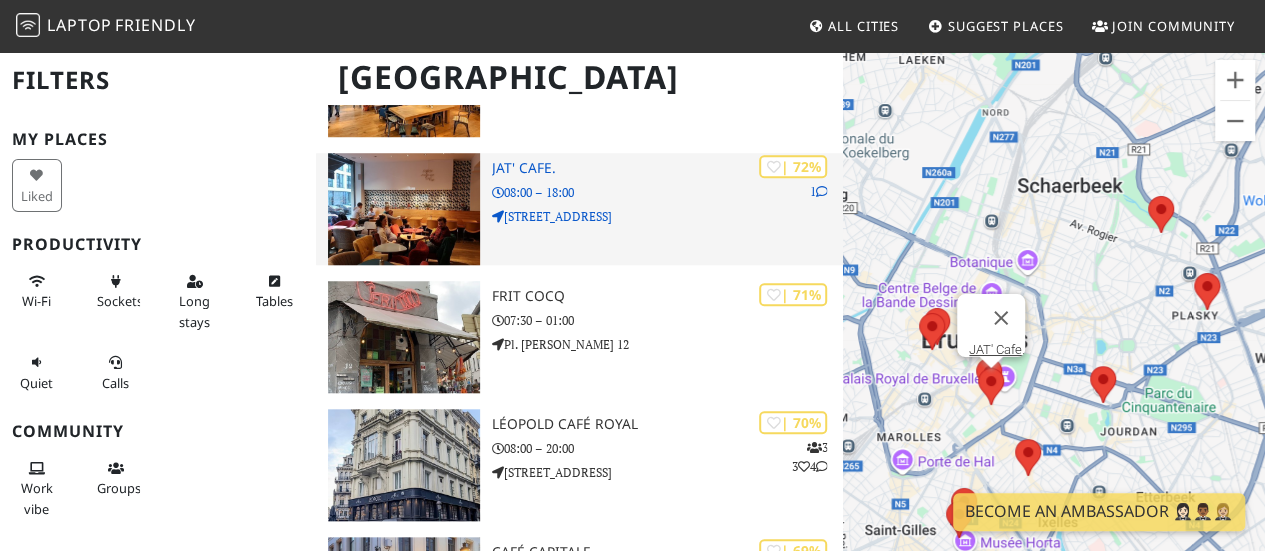 scroll, scrollTop: 800, scrollLeft: 0, axis: vertical 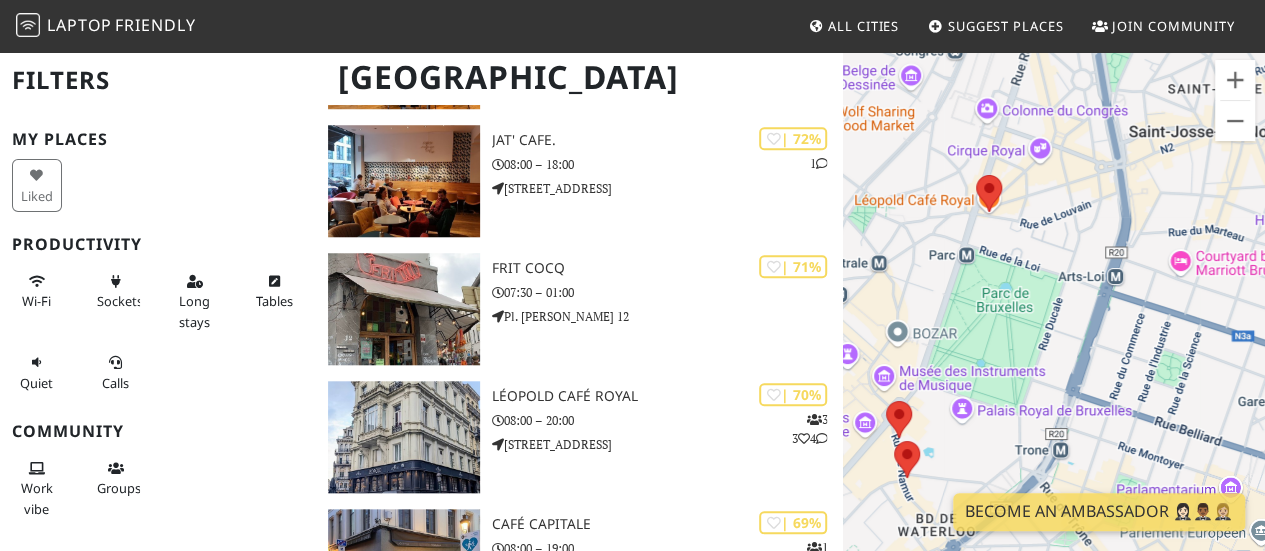 drag, startPoint x: 955, startPoint y: 449, endPoint x: 1132, endPoint y: 181, distance: 321.1744 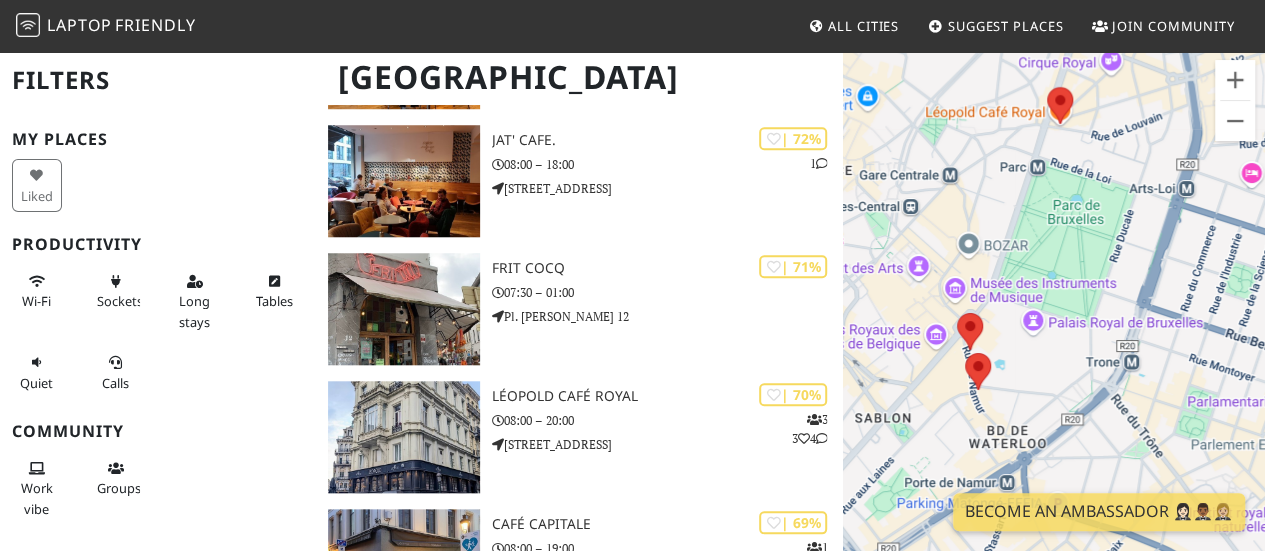 drag, startPoint x: 996, startPoint y: 299, endPoint x: 1067, endPoint y: 211, distance: 113.07078 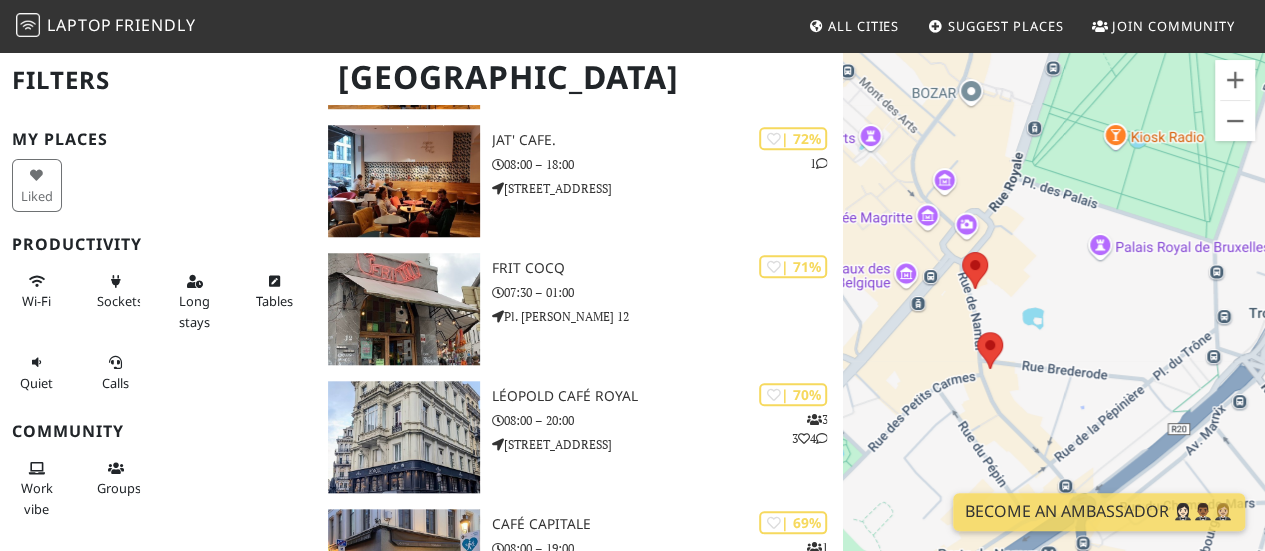 drag, startPoint x: 1022, startPoint y: 347, endPoint x: 1182, endPoint y: 265, distance: 179.78876 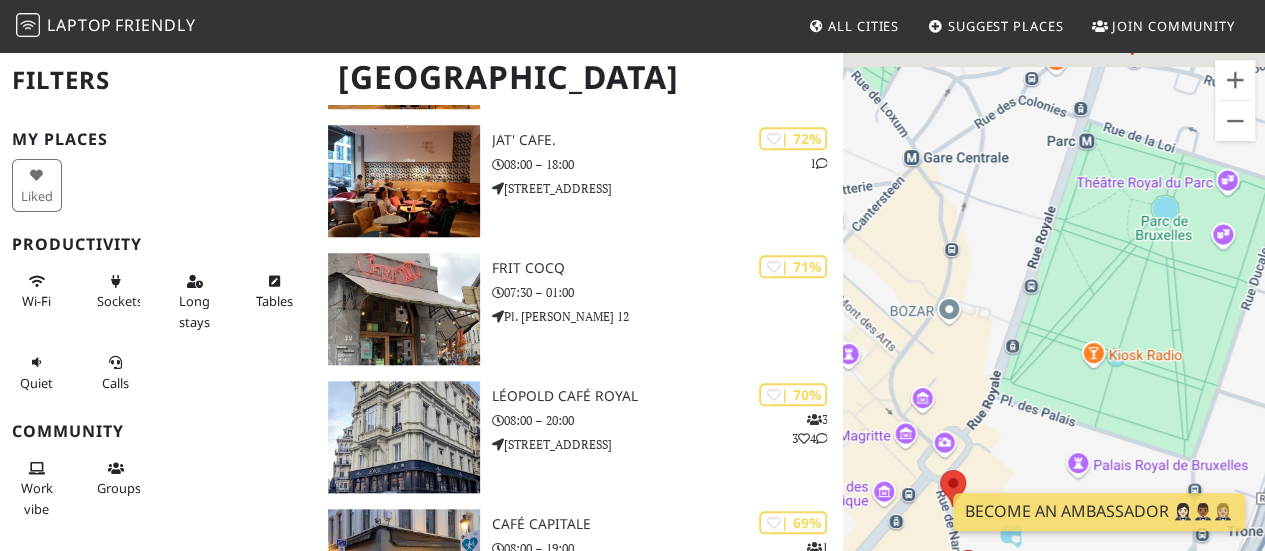 drag, startPoint x: 1050, startPoint y: 227, endPoint x: 1011, endPoint y: 460, distance: 236.24141 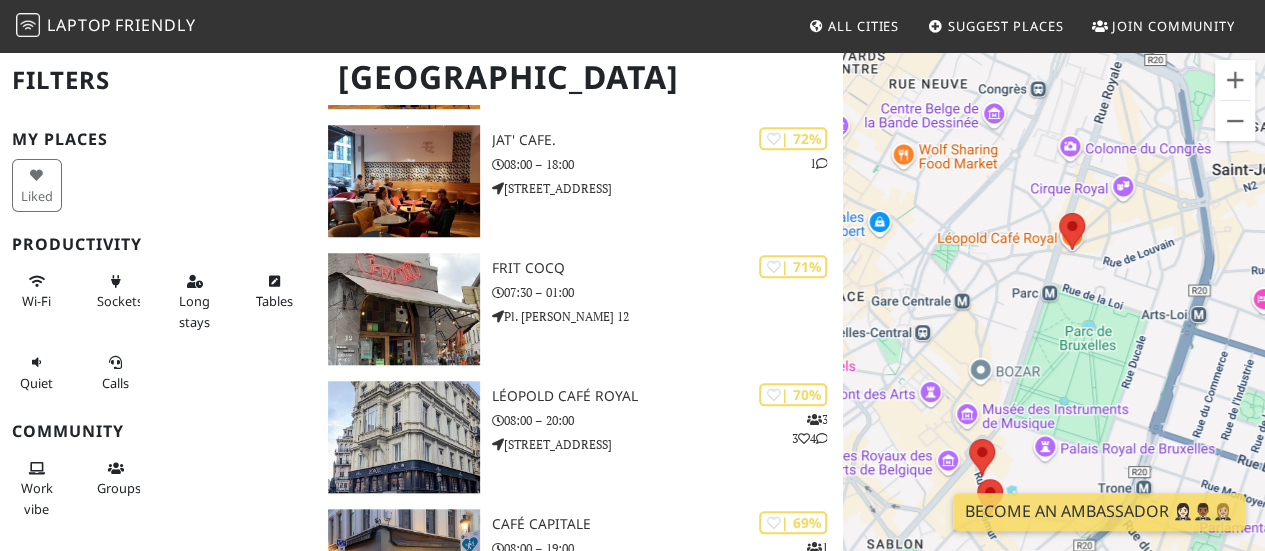 drag, startPoint x: 1145, startPoint y: 235, endPoint x: 1121, endPoint y: 260, distance: 34.655445 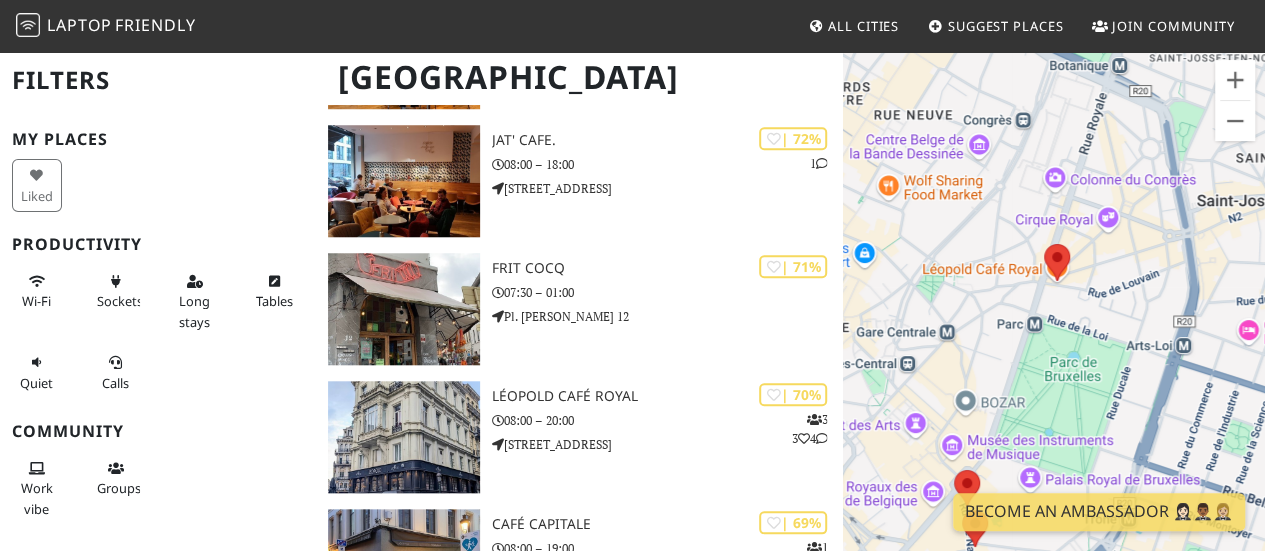drag, startPoint x: 1106, startPoint y: 269, endPoint x: 1101, endPoint y: 290, distance: 21.587032 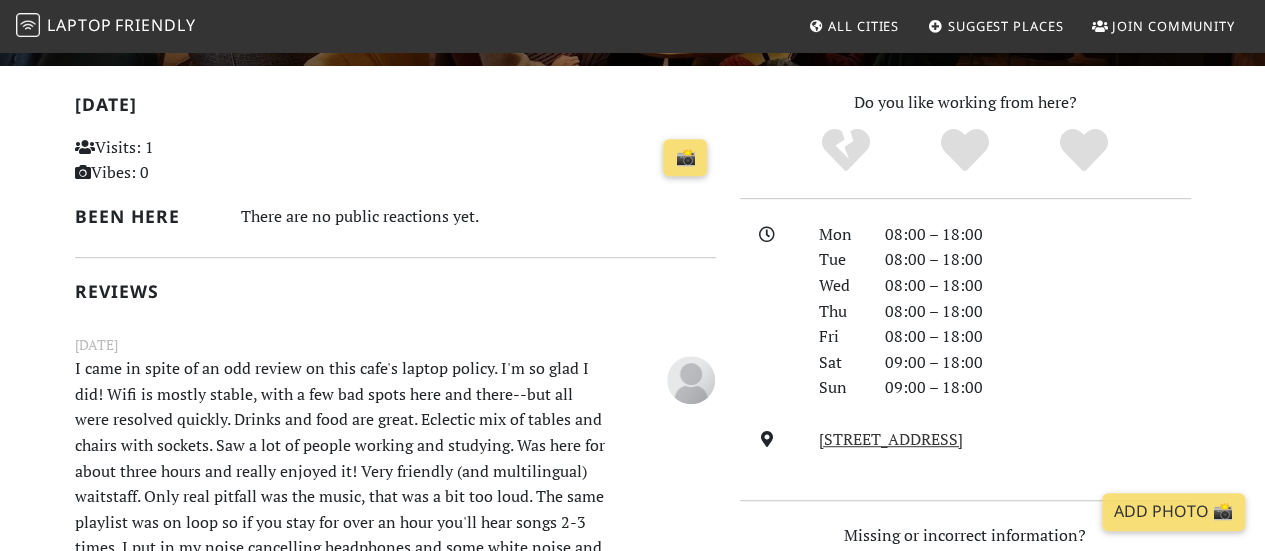 scroll, scrollTop: 500, scrollLeft: 0, axis: vertical 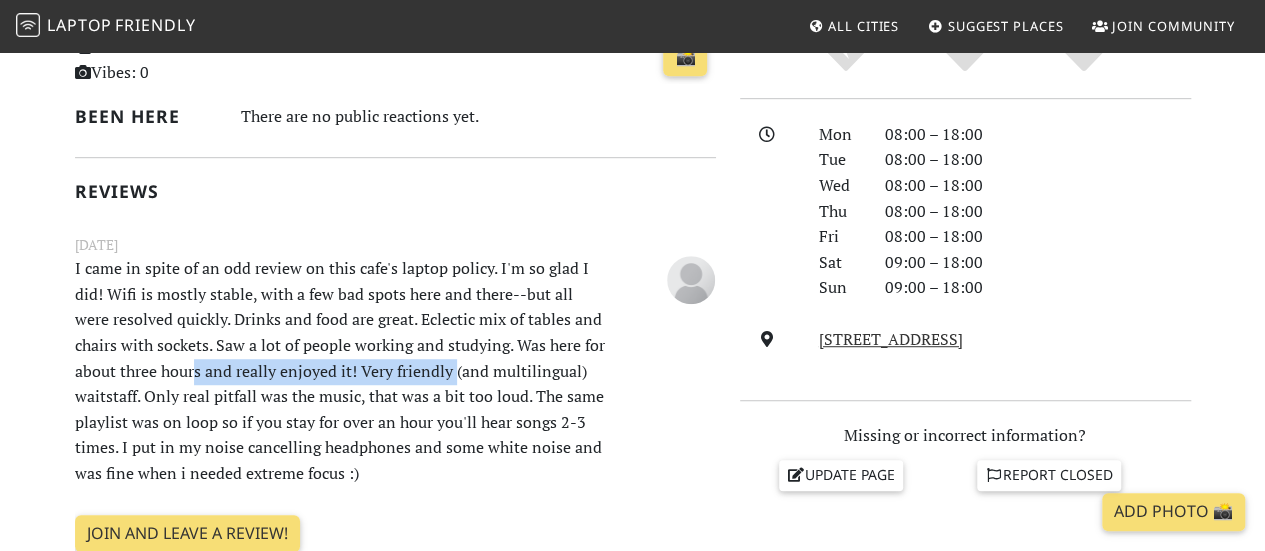 drag, startPoint x: 196, startPoint y: 369, endPoint x: 460, endPoint y: 379, distance: 264.18933 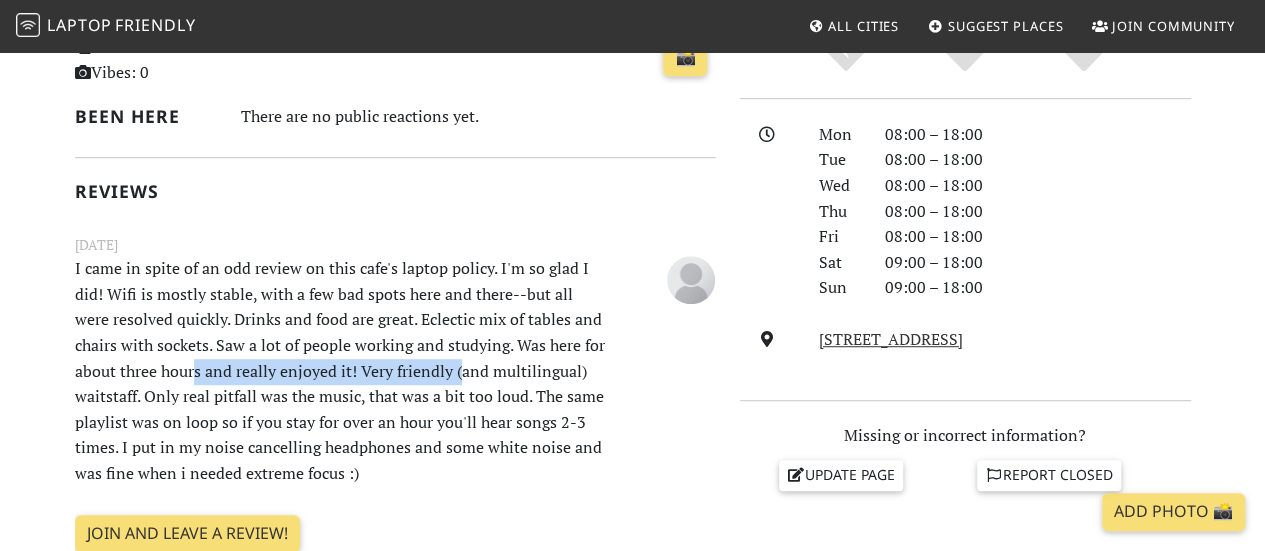 click on "I came in spite of an odd review on this cafe's laptop policy. I'm so glad I did! Wifi is mostly stable, with a few bad spots here and there--but all were resolved quickly. Drinks and food are great. Eclectic mix of tables and chairs with sockets. Saw a lot of people working and studying. Was here for about three hours and really enjoyed it! Very friendly (and multilingual) waitstaff. Only real pitfall was the music, that was a bit too loud. The same playlist was on loop so if you stay for over an hour you'll hear songs 2-3 times. I put in my noise cancelling headphones and some white noise and was fine when i needed extreme focus :)" at bounding box center (340, 371) 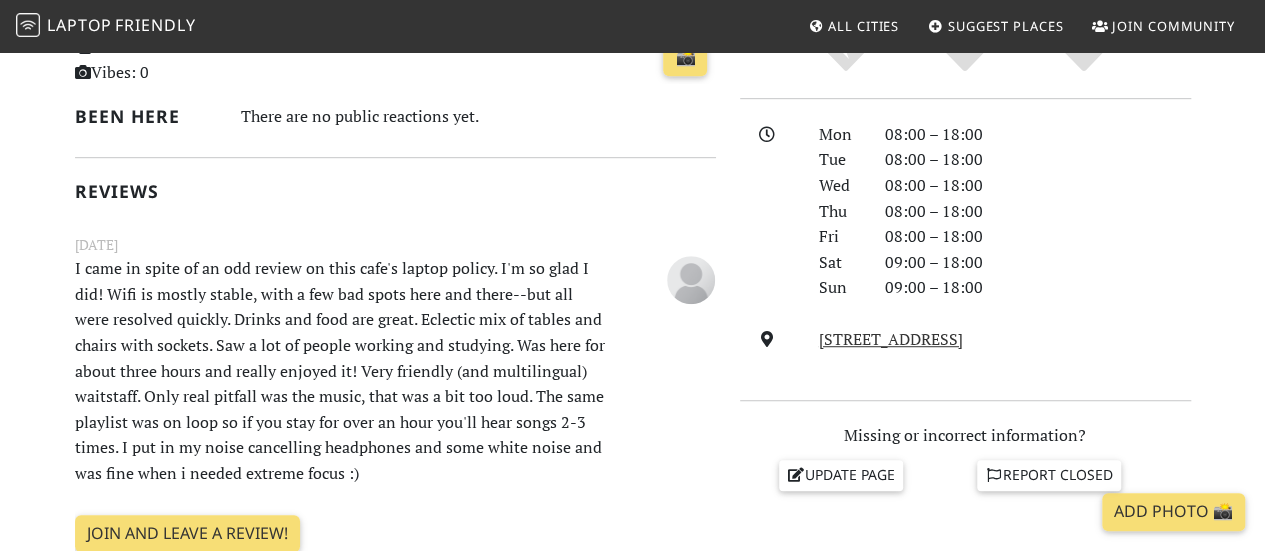 click on "I came in spite of an odd review on this cafe's laptop policy. I'm so glad I did! Wifi is mostly stable, with a few bad spots here and there--but all were resolved quickly. Drinks and food are great. Eclectic mix of tables and chairs with sockets. Saw a lot of people working and studying. Was here for about three hours and really enjoyed it! Very friendly (and multilingual) waitstaff. Only real pitfall was the music, that was a bit too loud. The same playlist was on loop so if you stay for over an hour you'll hear songs 2-3 times. I put in my noise cancelling headphones and some white noise and was fine when i needed extreme focus :)" at bounding box center [340, 371] 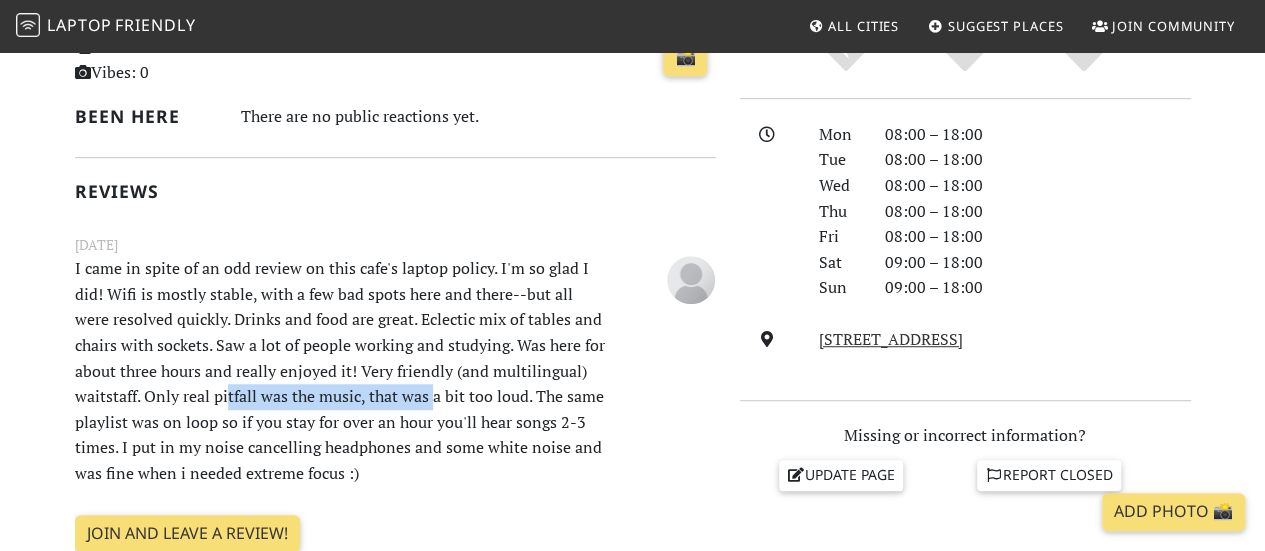 drag, startPoint x: 414, startPoint y: 399, endPoint x: 436, endPoint y: 402, distance: 22.203604 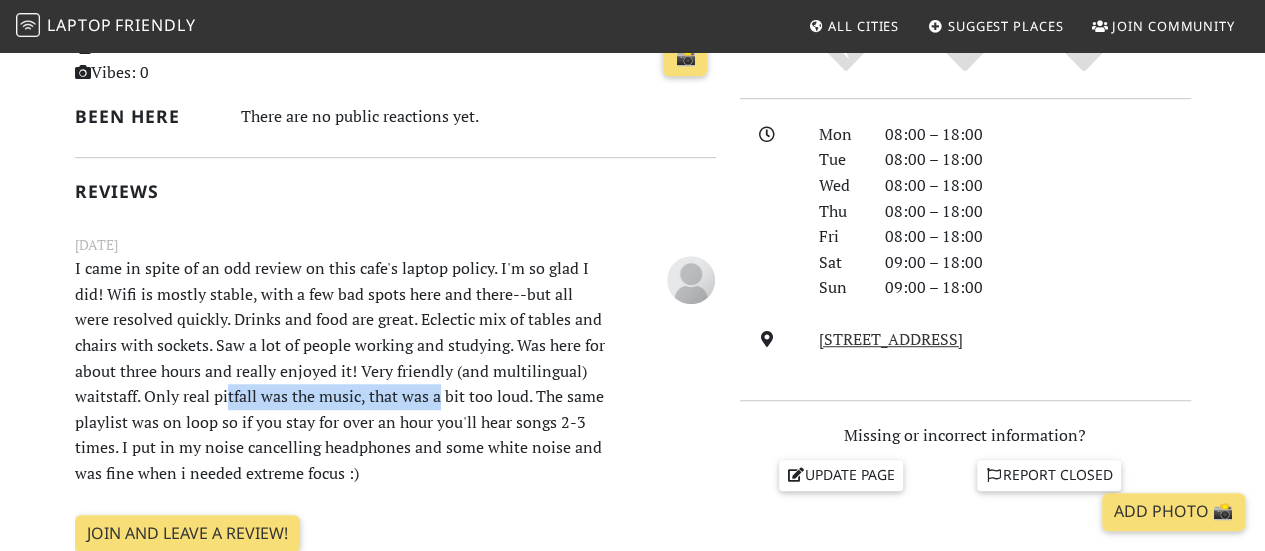 click on "I came in spite of an odd review on this cafe's laptop policy. I'm so glad I did! Wifi is mostly stable, with a few bad spots here and there--but all were resolved quickly. Drinks and food are great. Eclectic mix of tables and chairs with sockets. Saw a lot of people working and studying. Was here for about three hours and really enjoyed it! Very friendly (and multilingual) waitstaff. Only real pitfall was the music, that was a bit too loud. The same playlist was on loop so if you stay for over an hour you'll hear songs 2-3 times. I put in my noise cancelling headphones and some white noise and was fine when i needed extreme focus :)" at bounding box center (340, 371) 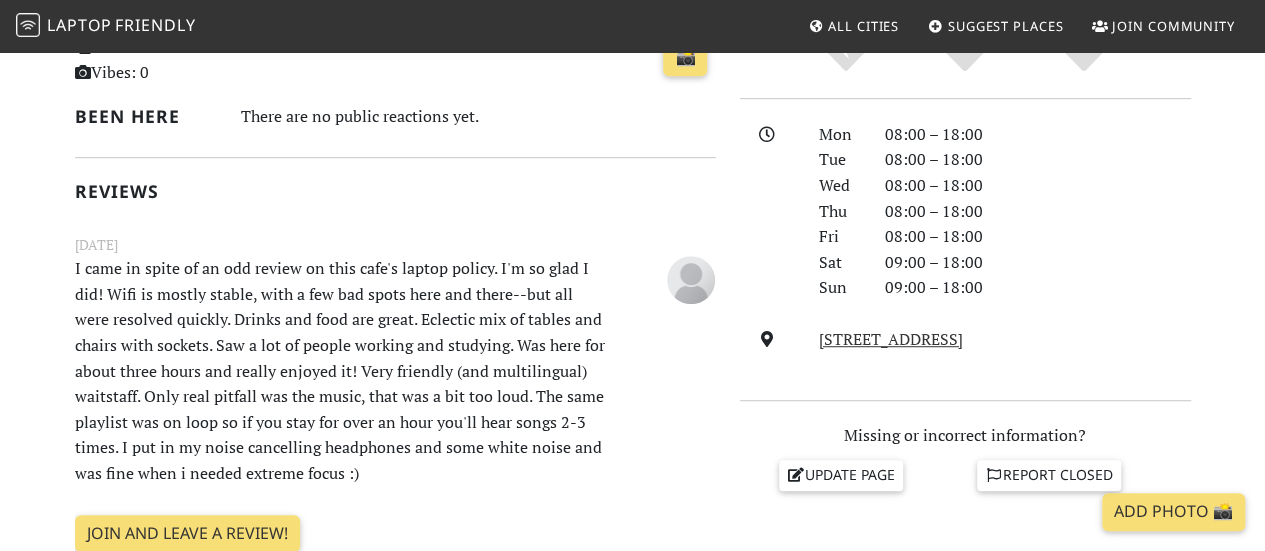 click on "I came in spite of an odd review on this cafe's laptop policy. I'm so glad I did! Wifi is mostly stable, with a few bad spots here and there--but all were resolved quickly. Drinks and food are great. Eclectic mix of tables and chairs with sockets. Saw a lot of people working and studying. Was here for about three hours and really enjoyed it! Very friendly (and multilingual) waitstaff. Only real pitfall was the music, that was a bit too loud. The same playlist was on loop so if you stay for over an hour you'll hear songs 2-3 times. I put in my noise cancelling headphones and some white noise and was fine when i needed extreme focus :)" at bounding box center [340, 371] 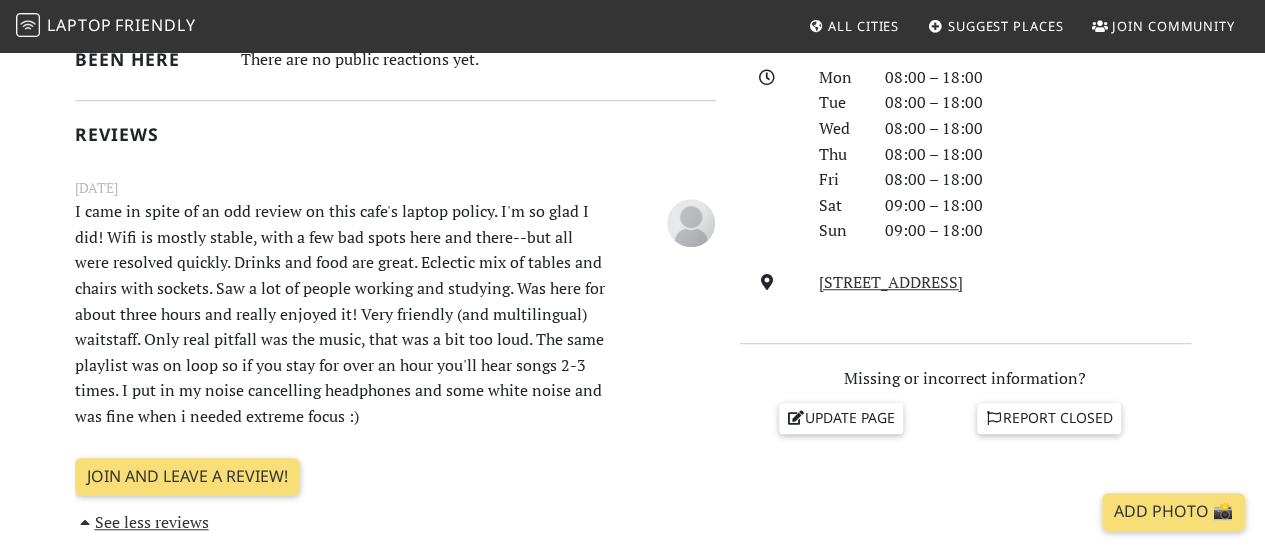 scroll, scrollTop: 600, scrollLeft: 0, axis: vertical 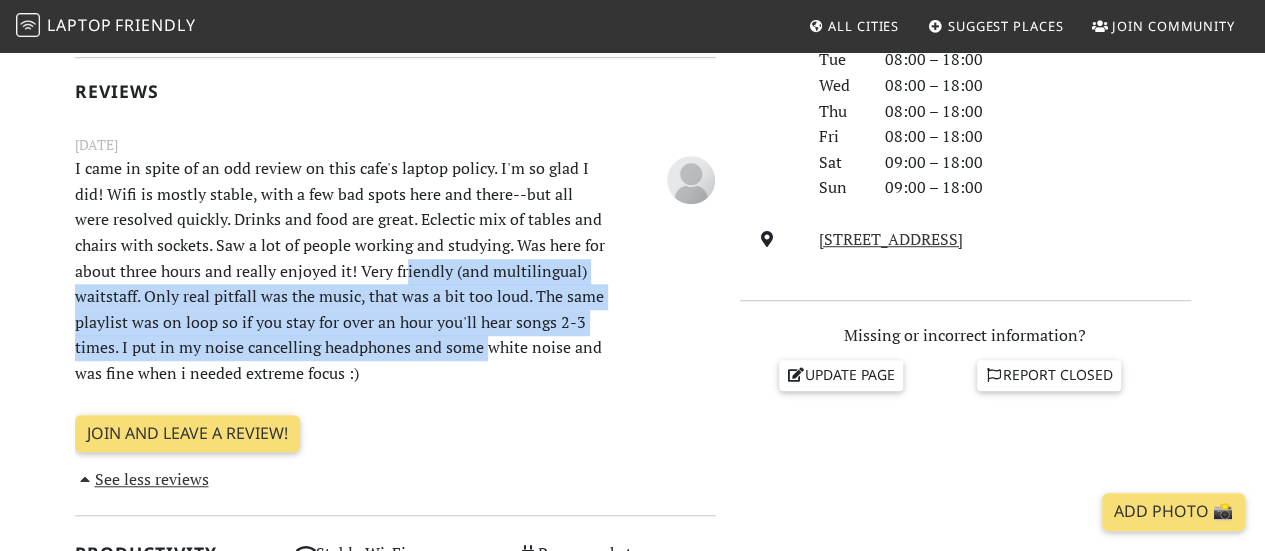 drag, startPoint x: 430, startPoint y: 293, endPoint x: 484, endPoint y: 344, distance: 74.27651 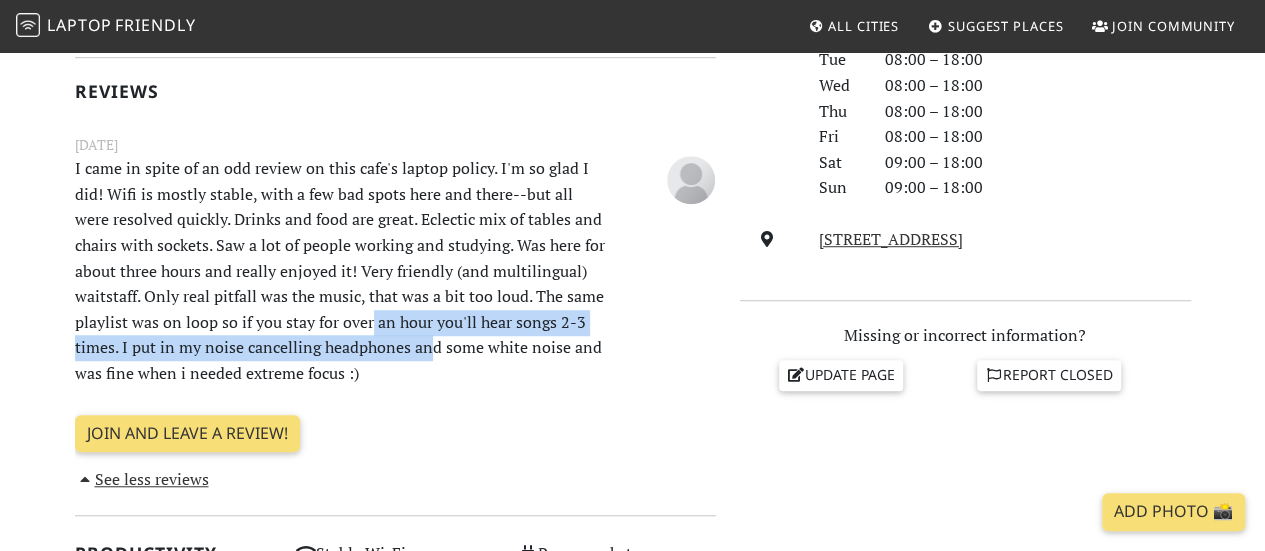 drag, startPoint x: 368, startPoint y: 321, endPoint x: 428, endPoint y: 356, distance: 69.46222 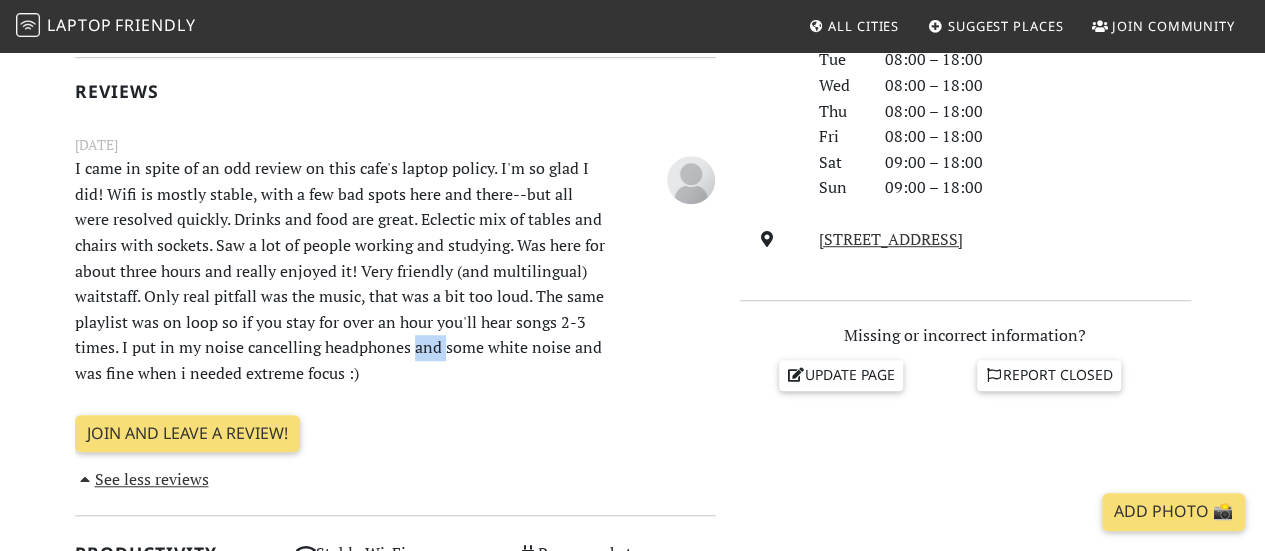 click on "I came in spite of an odd review on this cafe's laptop policy. I'm so glad I did! Wifi is mostly stable, with a few bad spots here and there--but all were resolved quickly. Drinks and food are great. Eclectic mix of tables and chairs with sockets. Saw a lot of people working and studying. Was here for about three hours and really enjoyed it! Very friendly (and multilingual) waitstaff. Only real pitfall was the music, that was a bit too loud. The same playlist was on loop so if you stay for over an hour you'll hear songs 2-3 times. I put in my noise cancelling headphones and some white noise and was fine when i needed extreme focus :)" at bounding box center [340, 271] 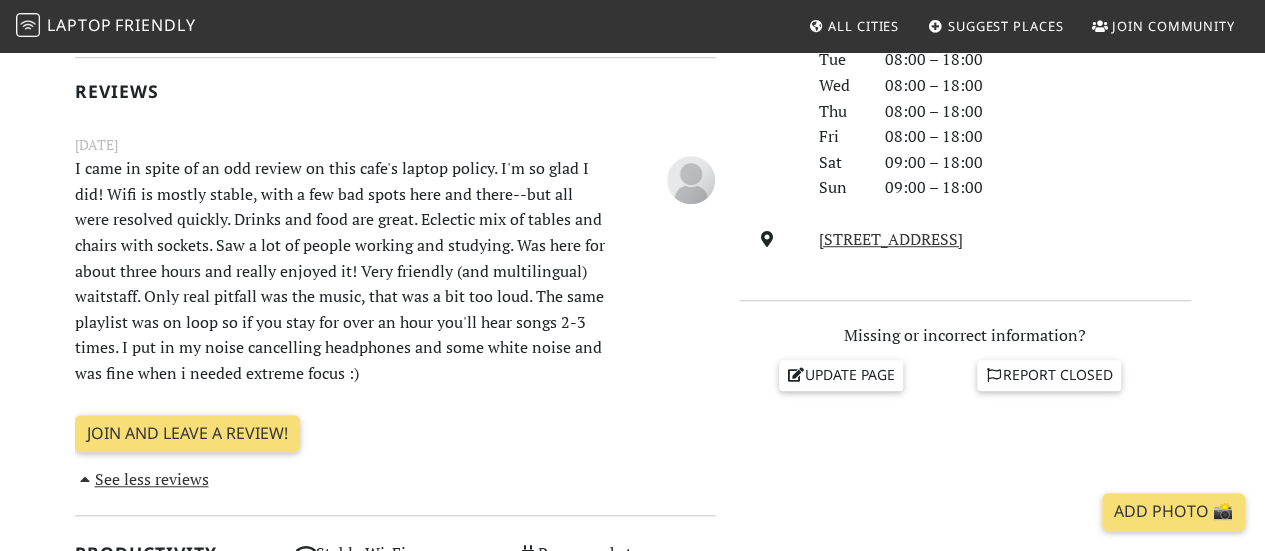 click on "I came in spite of an odd review on this cafe's laptop policy. I'm so glad I did! Wifi is mostly stable, with a few bad spots here and there--but all were resolved quickly. Drinks and food are great. Eclectic mix of tables and chairs with sockets. Saw a lot of people working and studying. Was here for about three hours and really enjoyed it! Very friendly (and multilingual) waitstaff. Only real pitfall was the music, that was a bit too loud. The same playlist was on loop so if you stay for over an hour you'll hear songs 2-3 times. I put in my noise cancelling headphones and some white noise and was fine when i needed extreme focus :)" at bounding box center [340, 271] 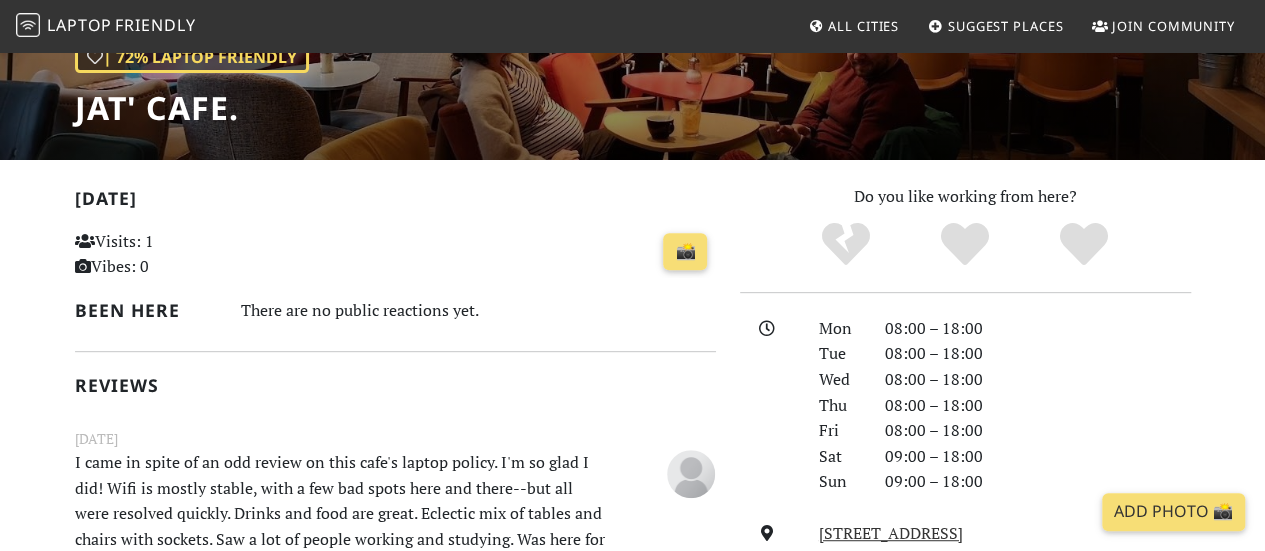 scroll, scrollTop: 180, scrollLeft: 0, axis: vertical 